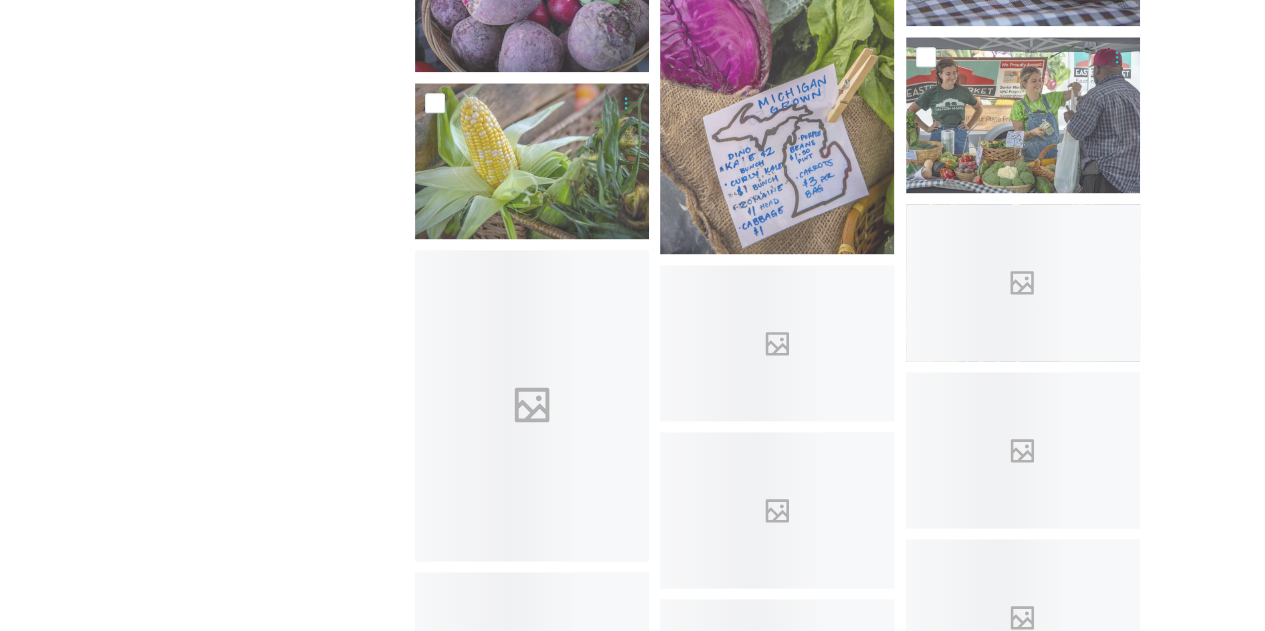 scroll, scrollTop: 2300, scrollLeft: 0, axis: vertical 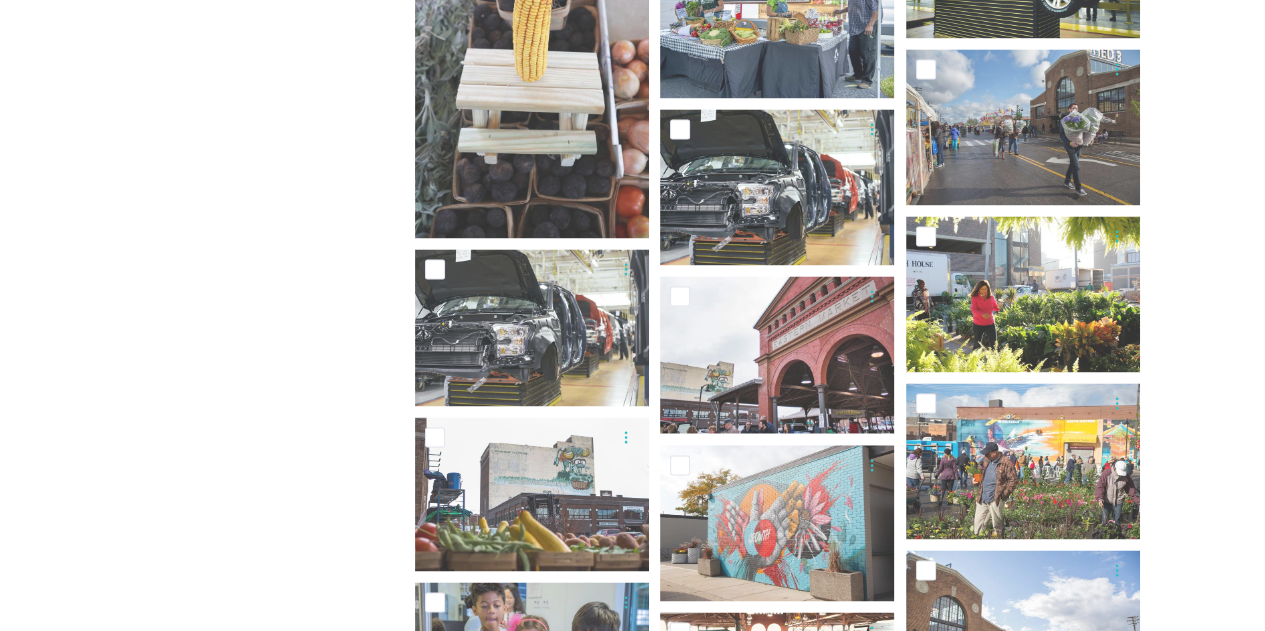 click on "Shared by: Visit Detroit Thank you for visiting the Visit Detroit media hub. Here you'll find all you need to share Detroit's story.
HOW TO USE THE MEDIA HUB
SEARCH:
Type what you’re looking for in the search bar. We've organized assets into albums, you can search all assets or search within albums
GUIDELINES:
The material is only to be used to promote Detroit as a travel and event destination. Please remember to always credit Visit Detroit and photographers when indicated.
Images are not to be used for retail products without prior permission. No postcards. billboards. or calendars. For any questions or assistance regarding the Media Hub Media Centre, please reach out to: [FIRST] [LAST]
Media Relations Manager
[PHONE]
Cell: [PHONE]
[EMAIL]" at bounding box center (225, -591) 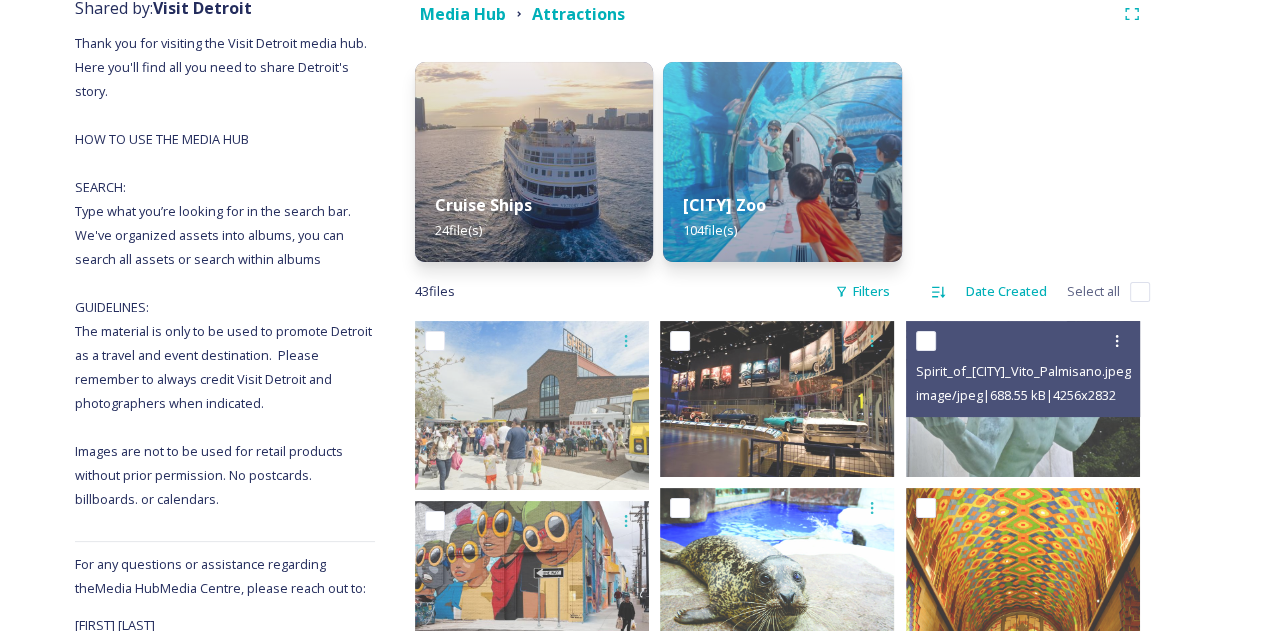 scroll, scrollTop: 358, scrollLeft: 0, axis: vertical 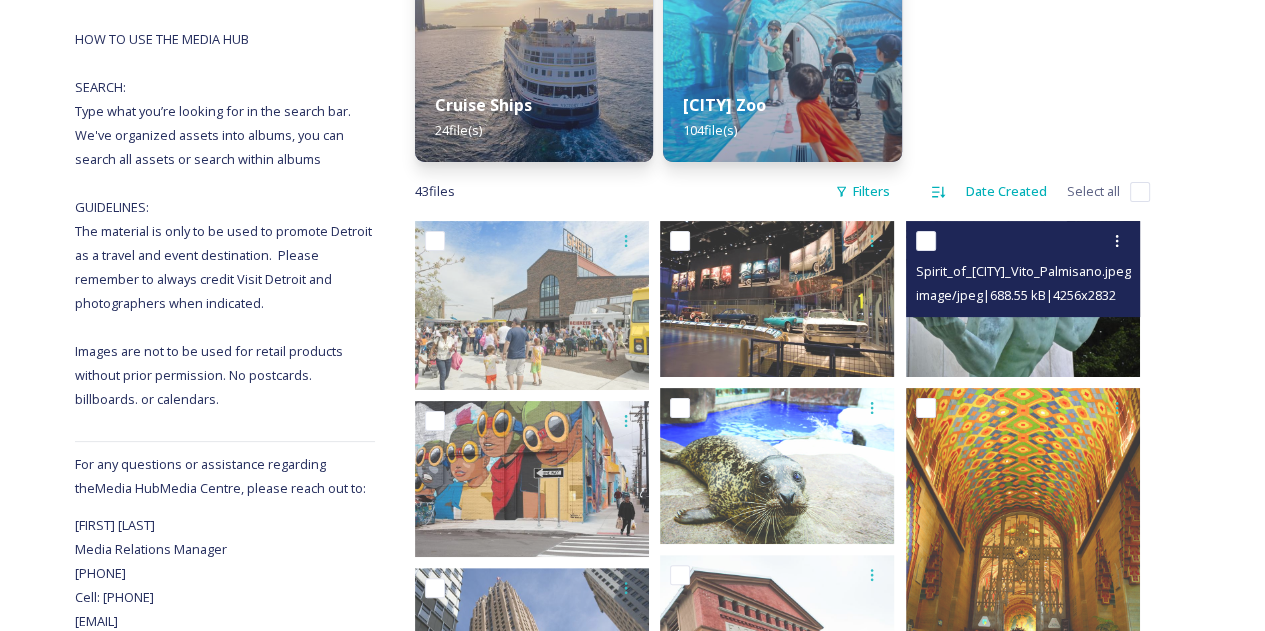 click on "image/jpeg  |  688.55 kB  |  4256  x  2832" at bounding box center (1025, 295) 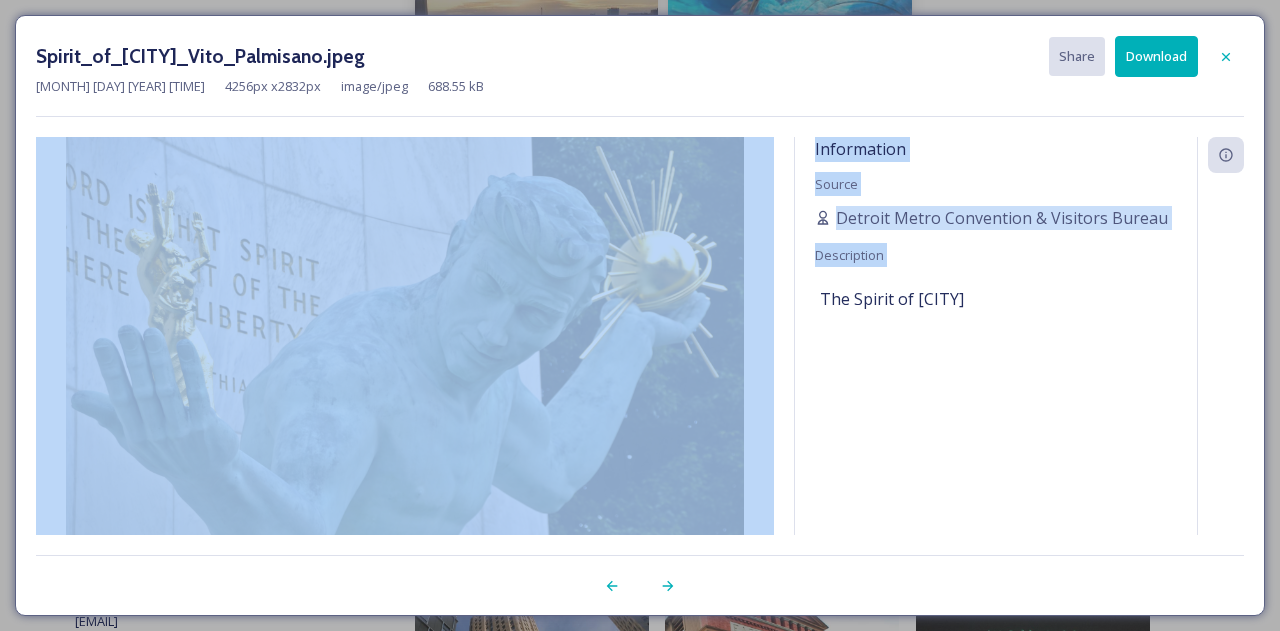 drag, startPoint x: 449, startPoint y: 300, endPoint x: 767, endPoint y: 487, distance: 368.90784 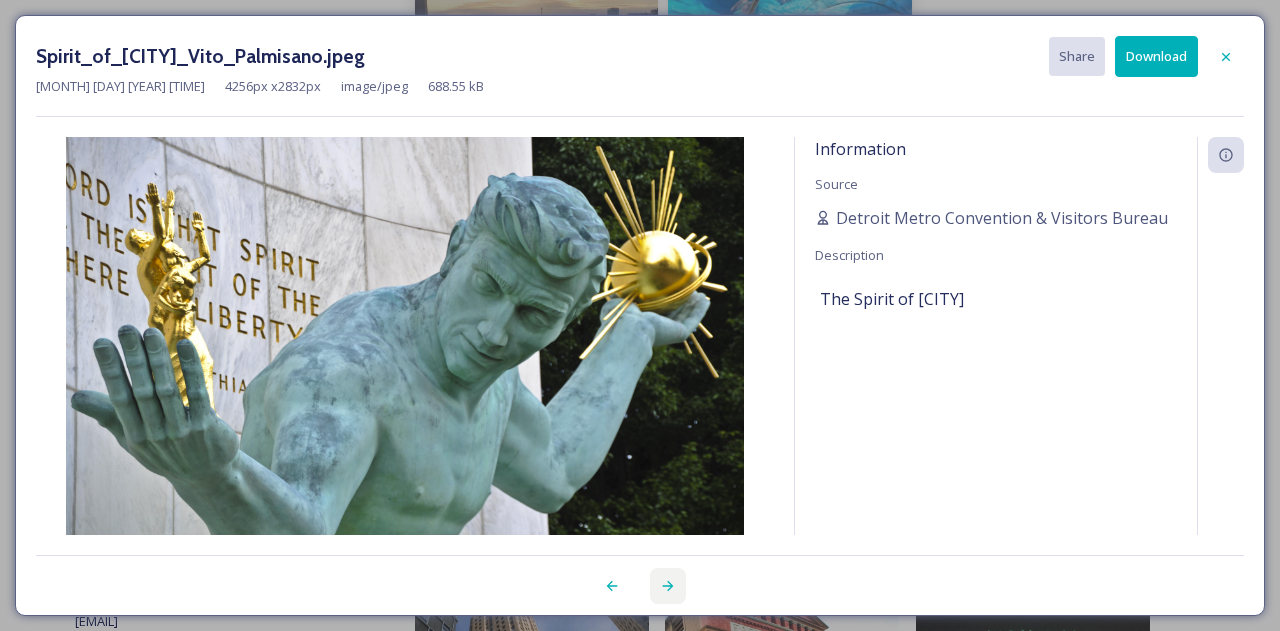 click at bounding box center (668, 586) 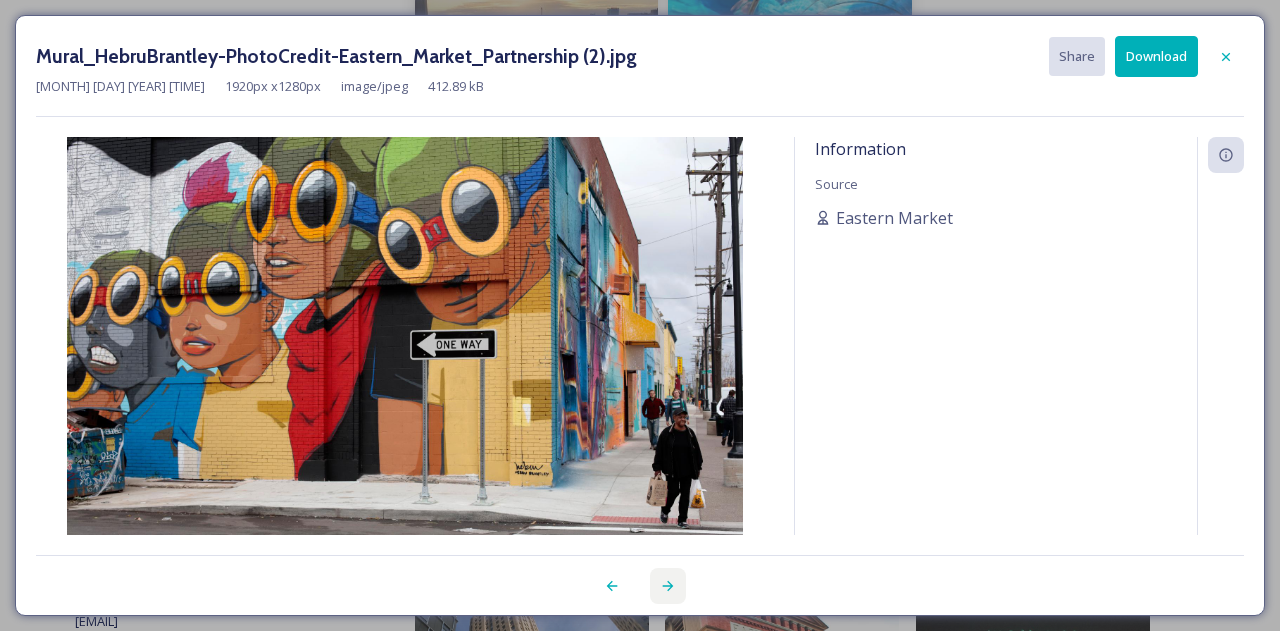 click at bounding box center [668, 586] 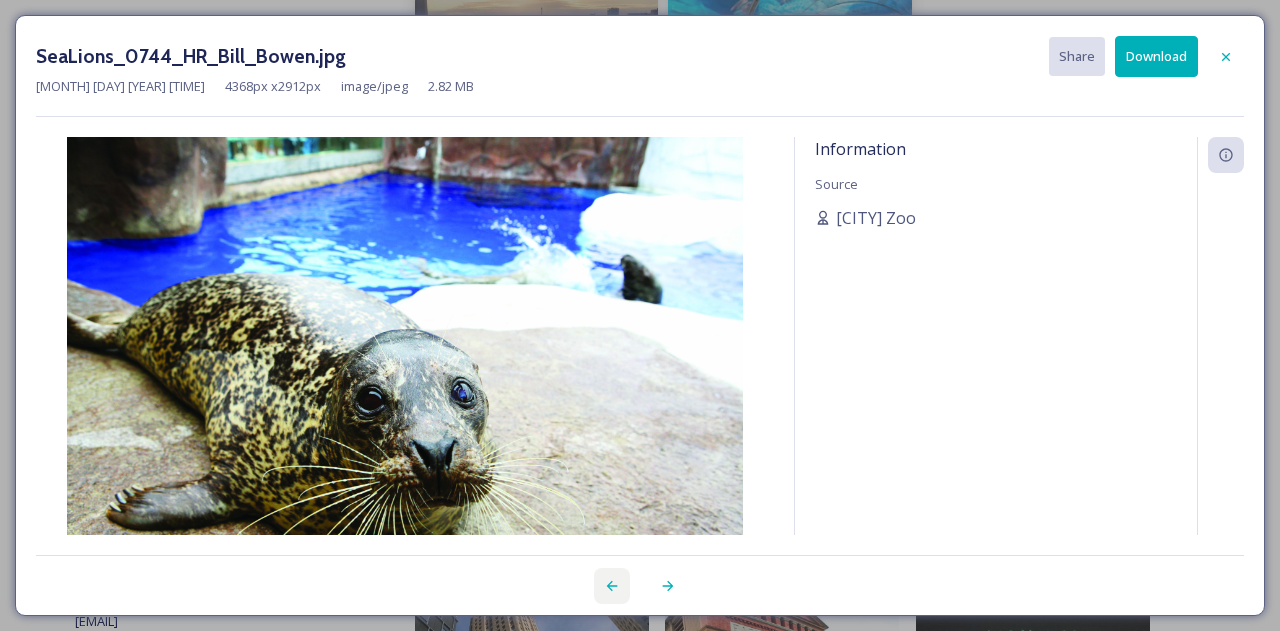 click 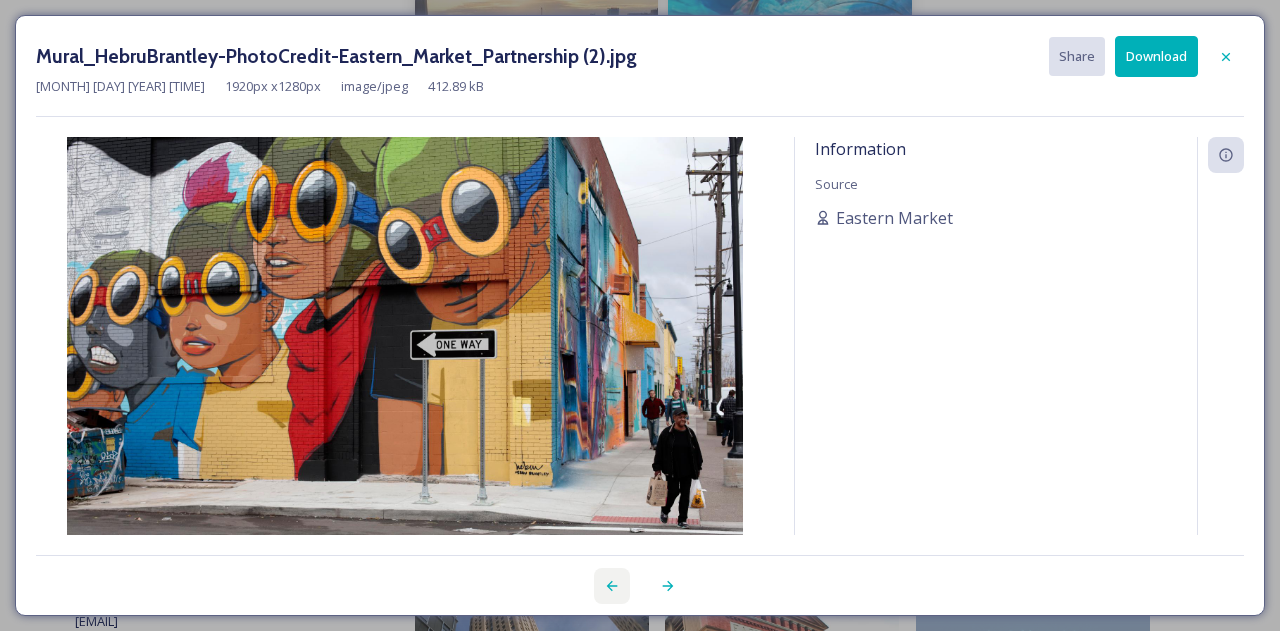 click 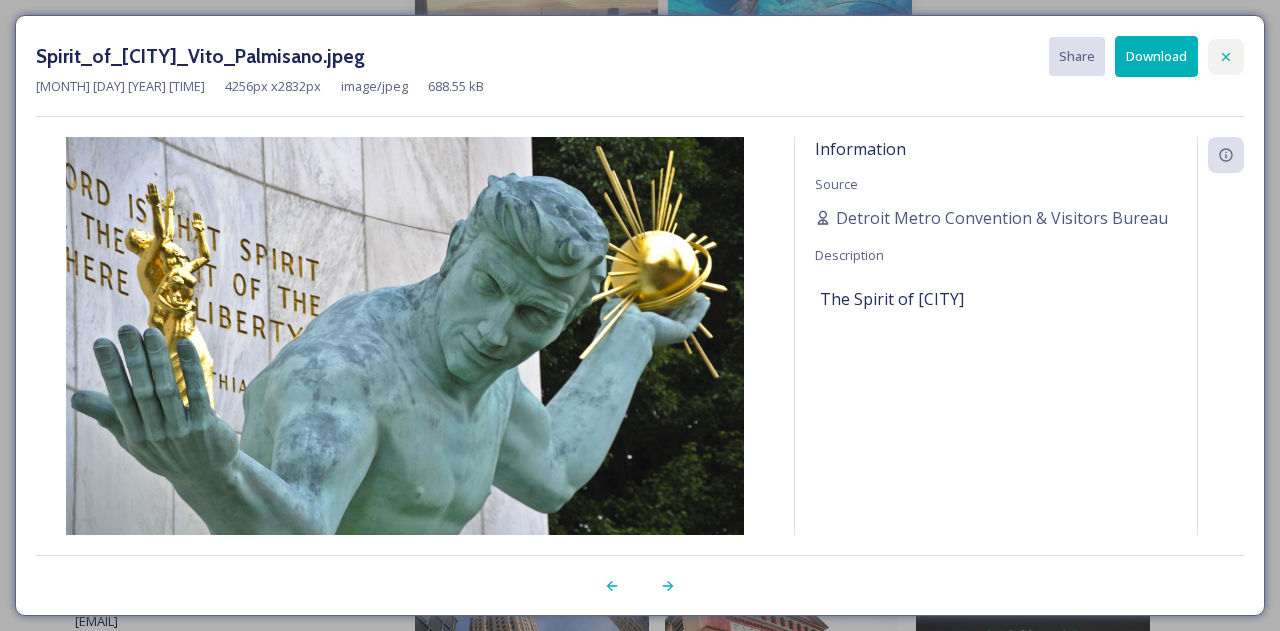 click at bounding box center [1226, 57] 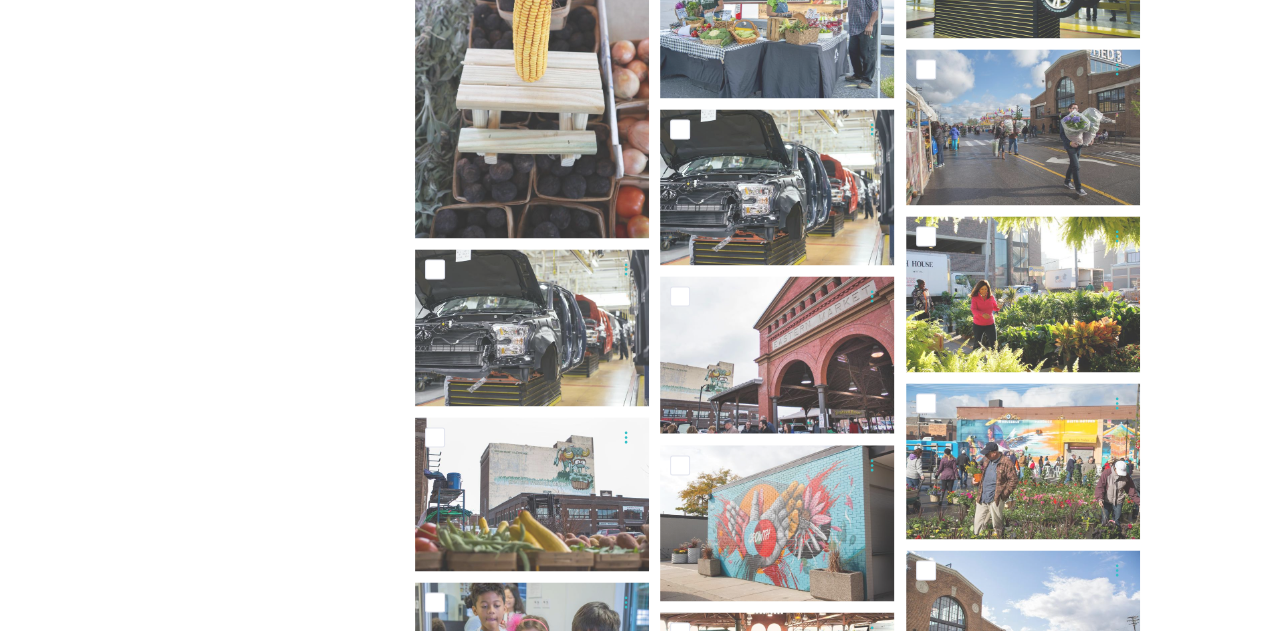 scroll, scrollTop: 2758, scrollLeft: 0, axis: vertical 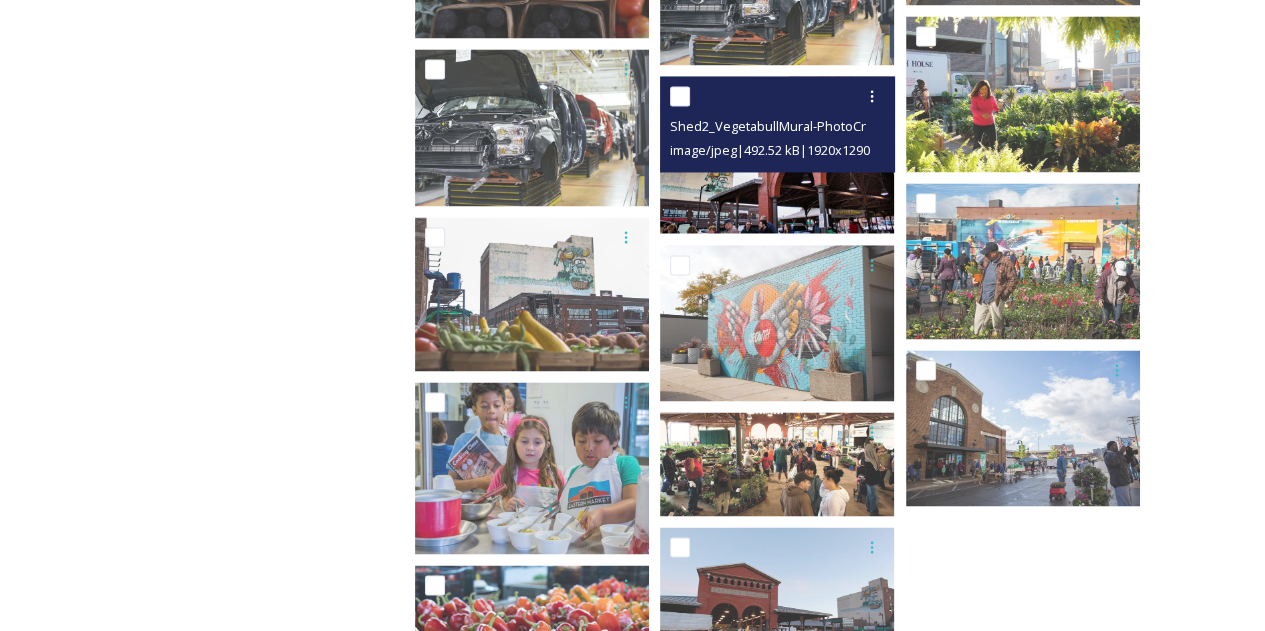 click at bounding box center [777, 154] 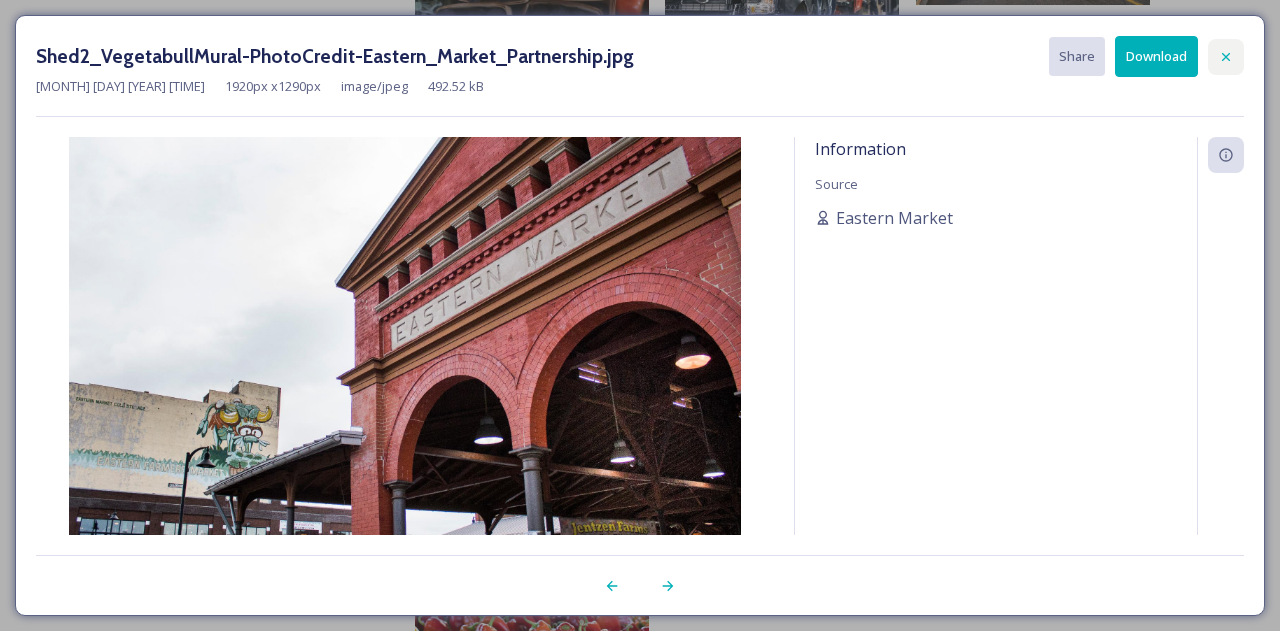 click 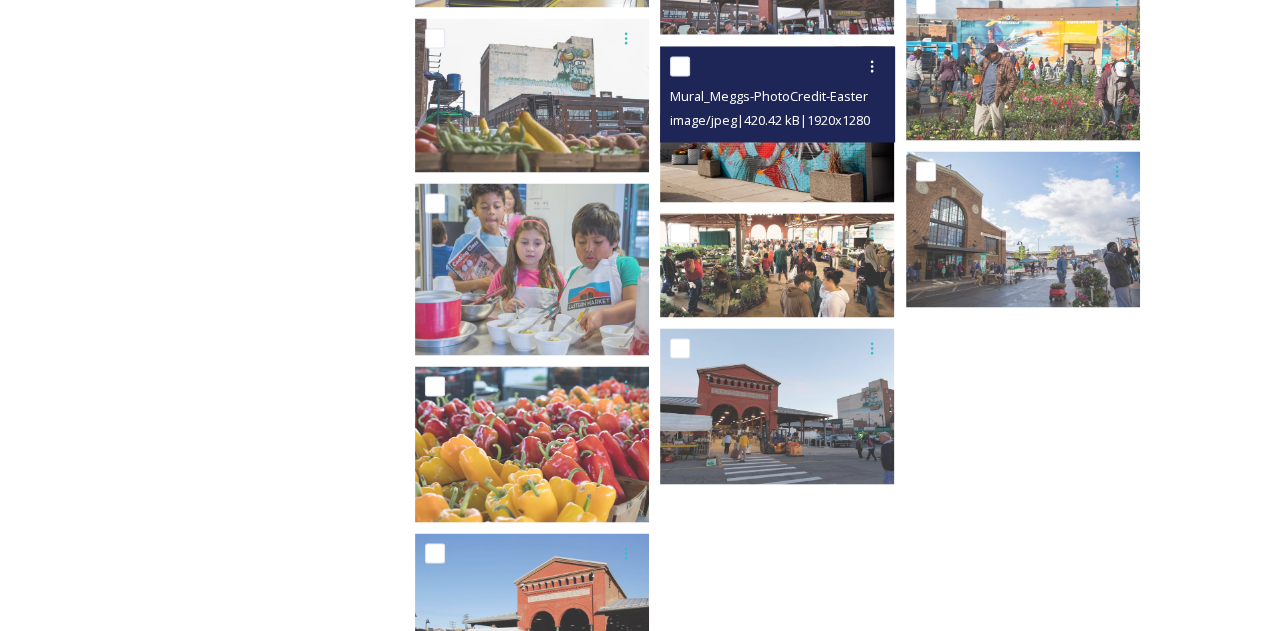 scroll, scrollTop: 2958, scrollLeft: 0, axis: vertical 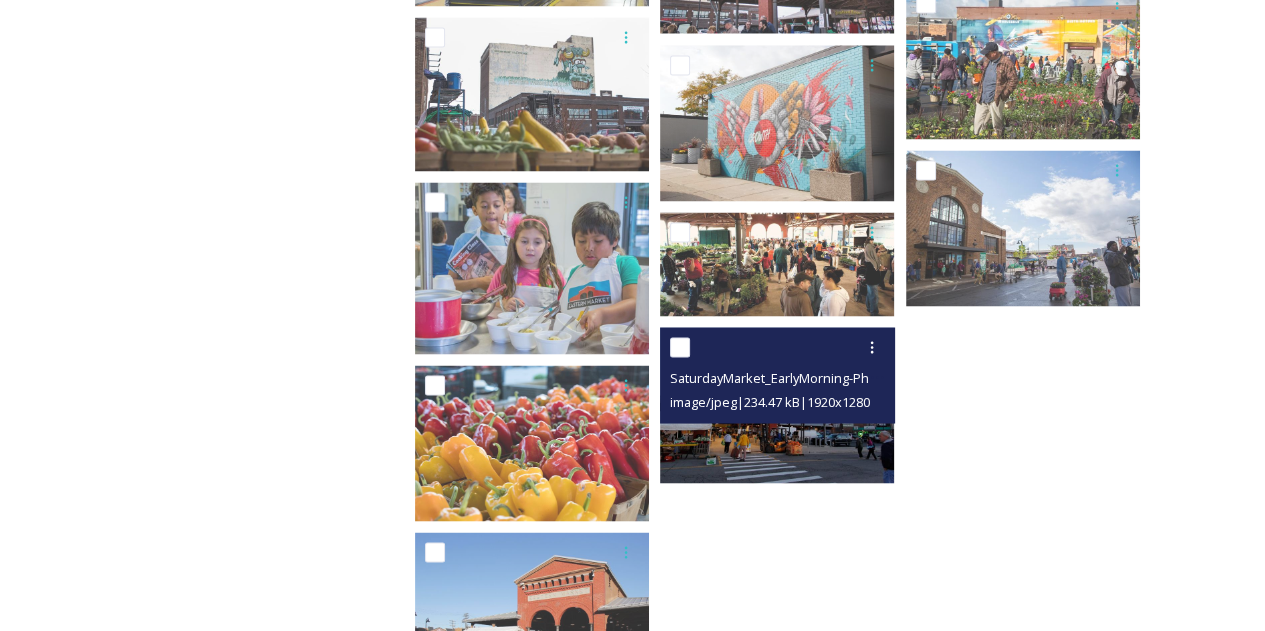 click at bounding box center (777, 405) 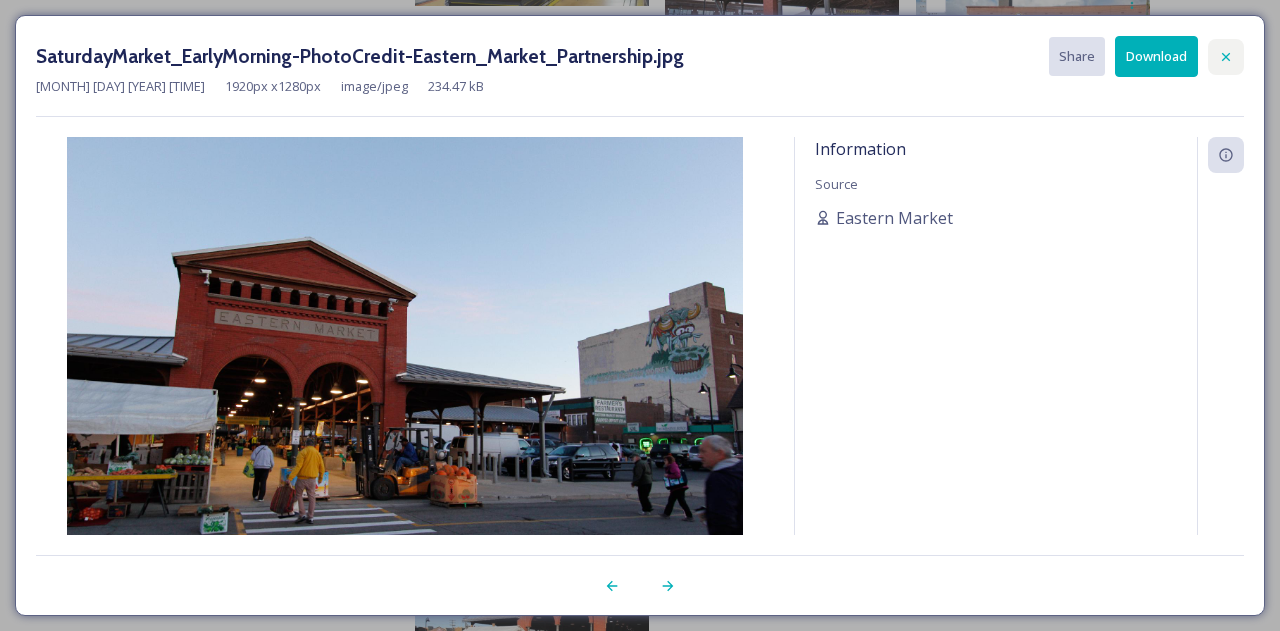 click 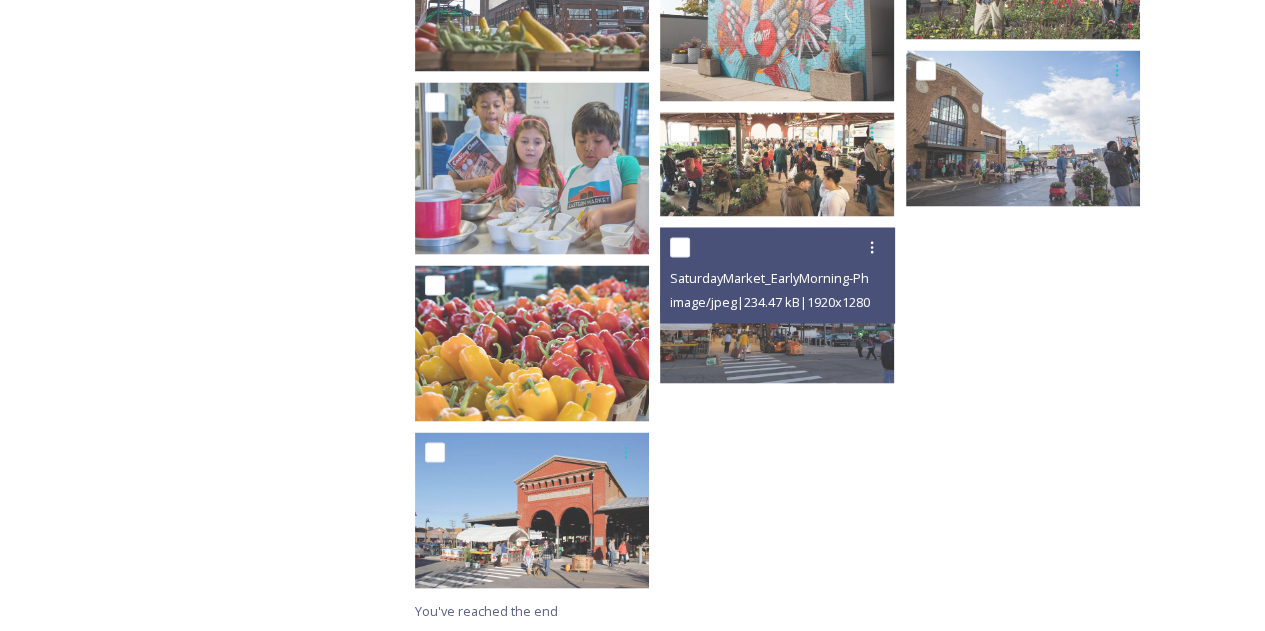 scroll, scrollTop: 3058, scrollLeft: 0, axis: vertical 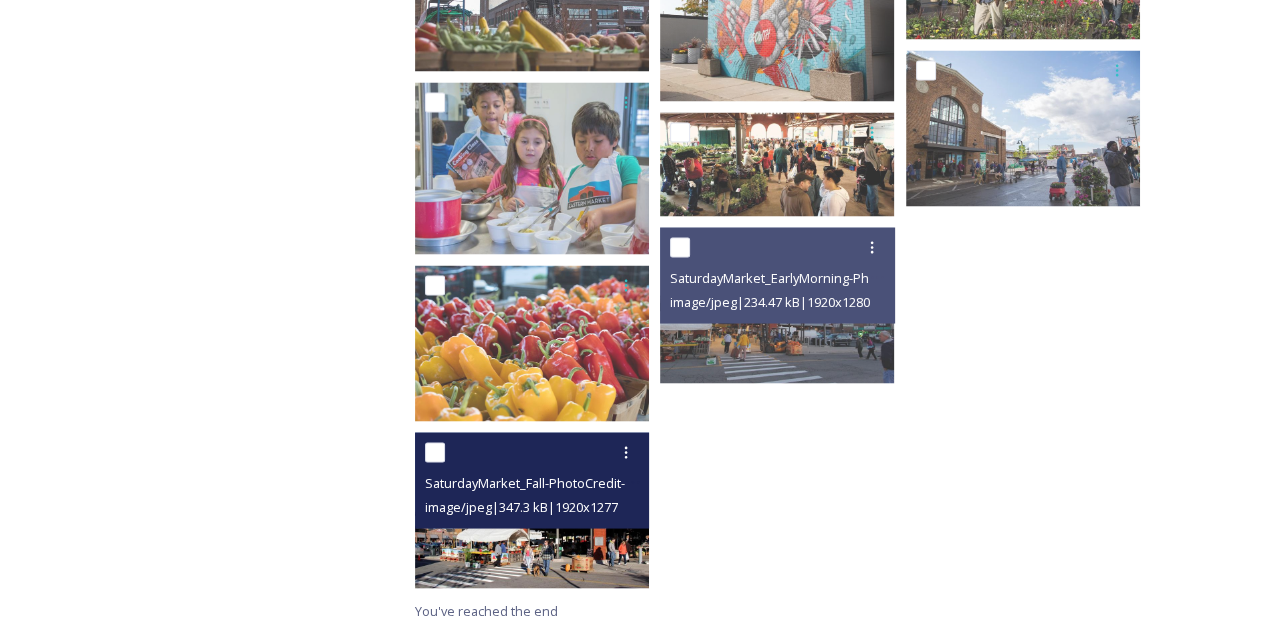click on "image/jpeg  |  347.3 kB  |  1920  x  1277" at bounding box center (534, 506) 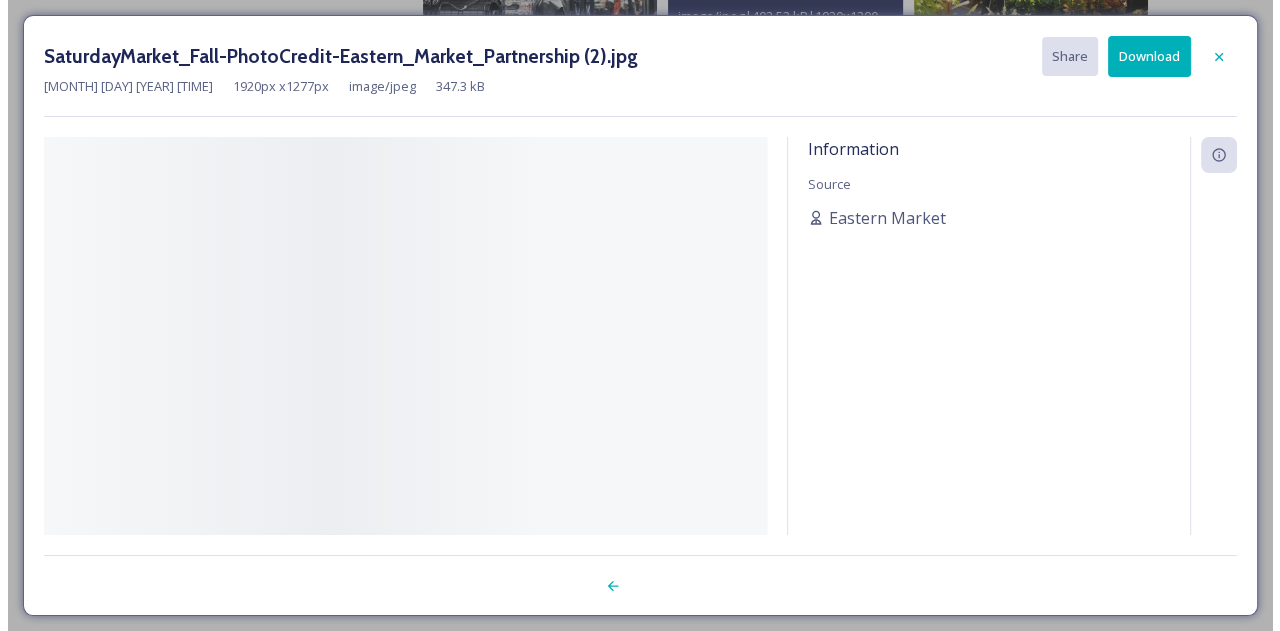 scroll, scrollTop: 2892, scrollLeft: 0, axis: vertical 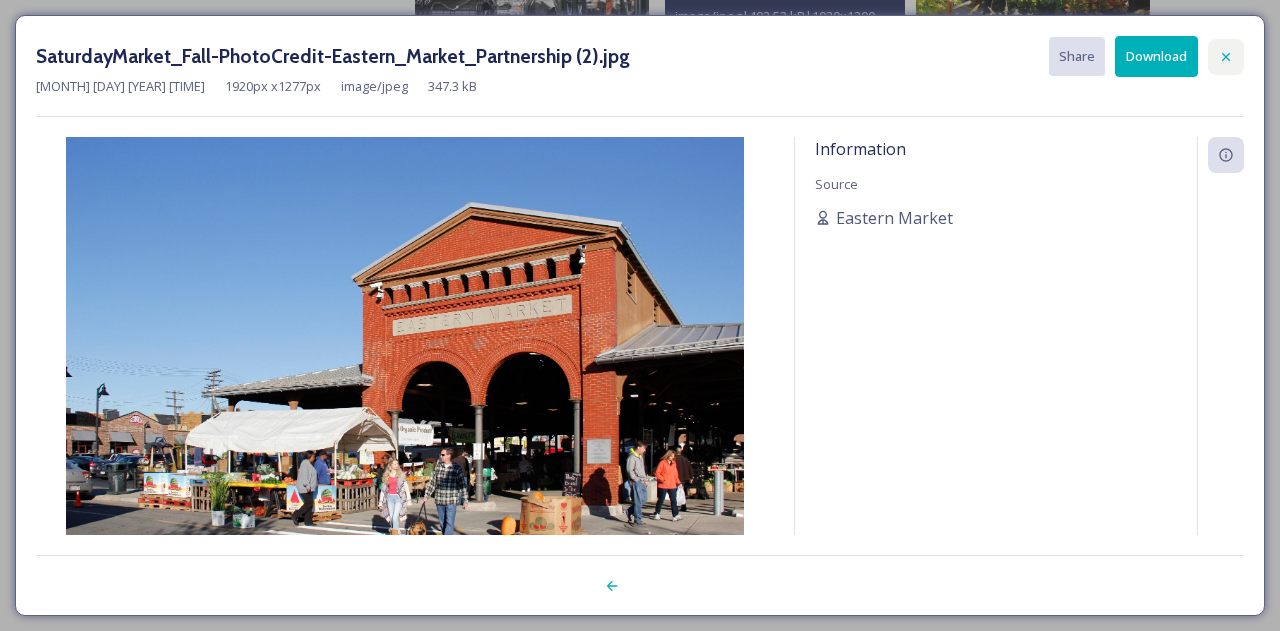 click 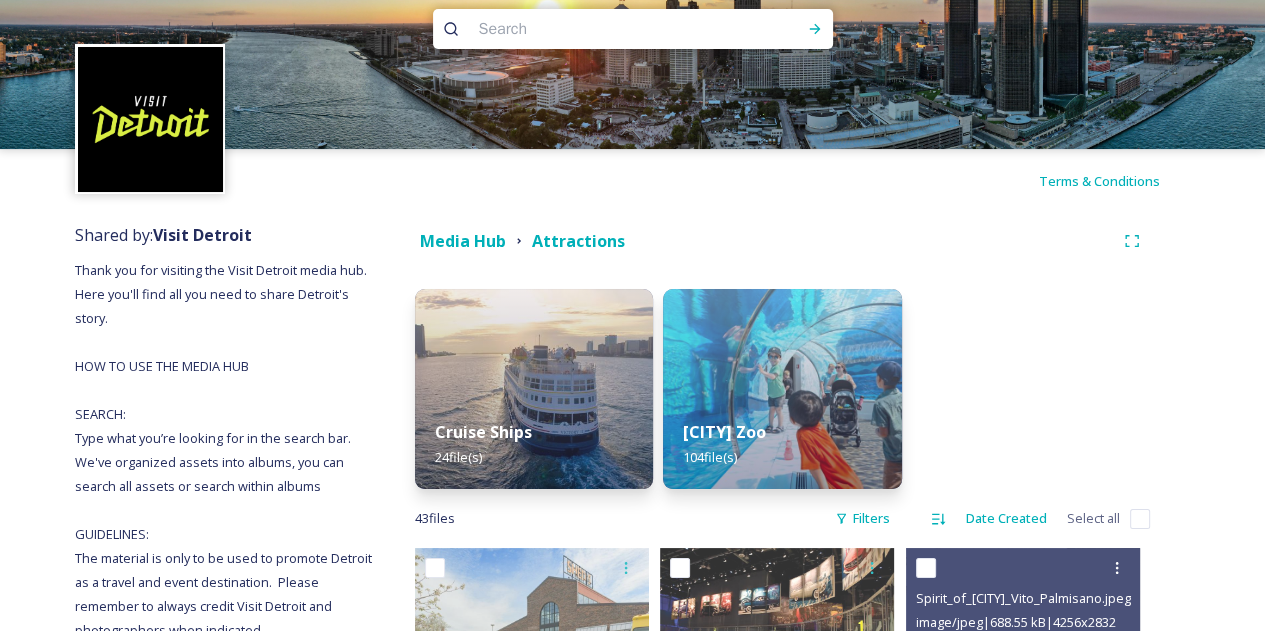 scroll, scrollTop: 0, scrollLeft: 0, axis: both 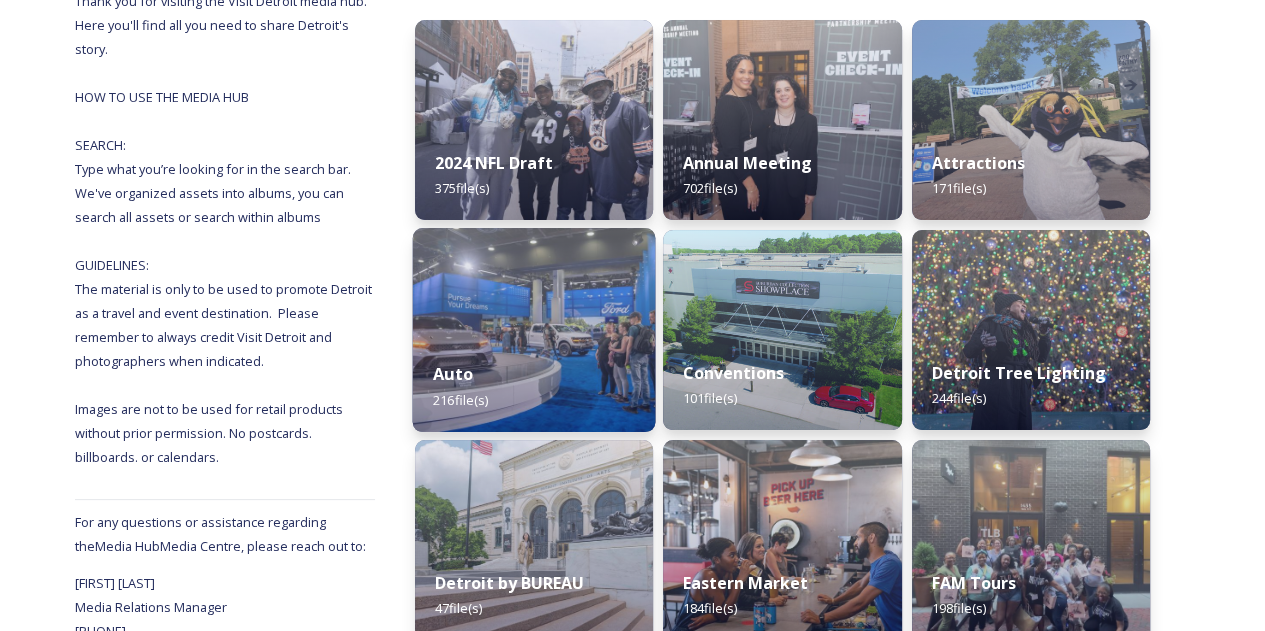 click at bounding box center [534, 330] 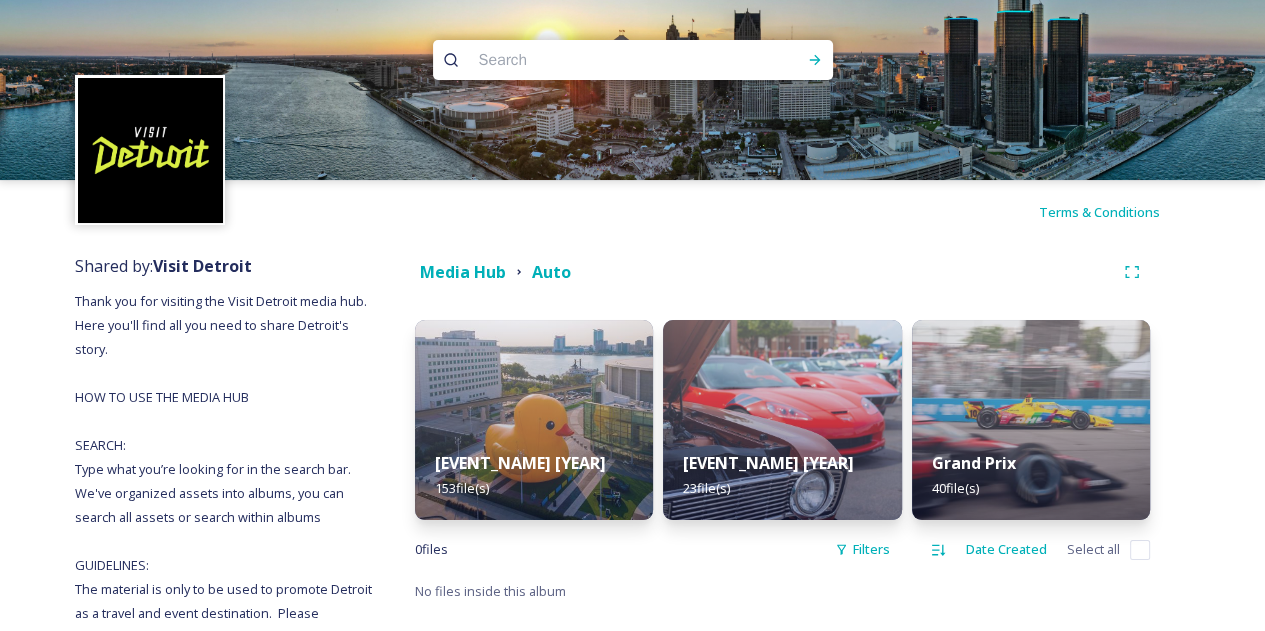 scroll, scrollTop: 100, scrollLeft: 0, axis: vertical 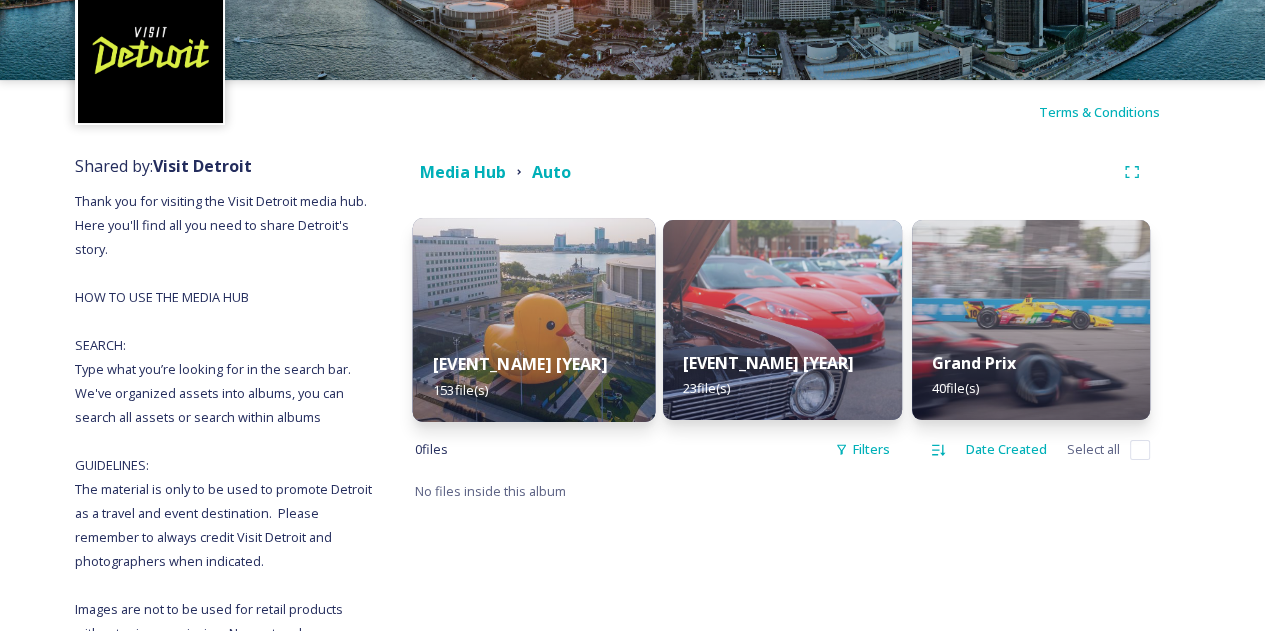 click at bounding box center (534, 320) 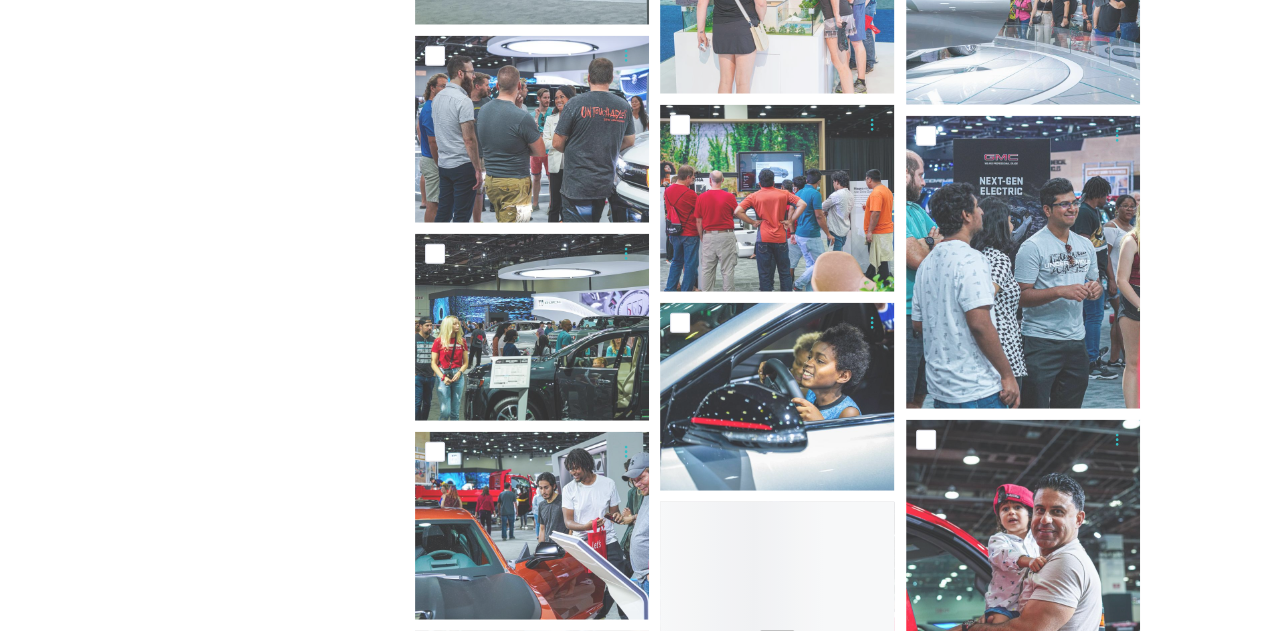 scroll, scrollTop: 4000, scrollLeft: 0, axis: vertical 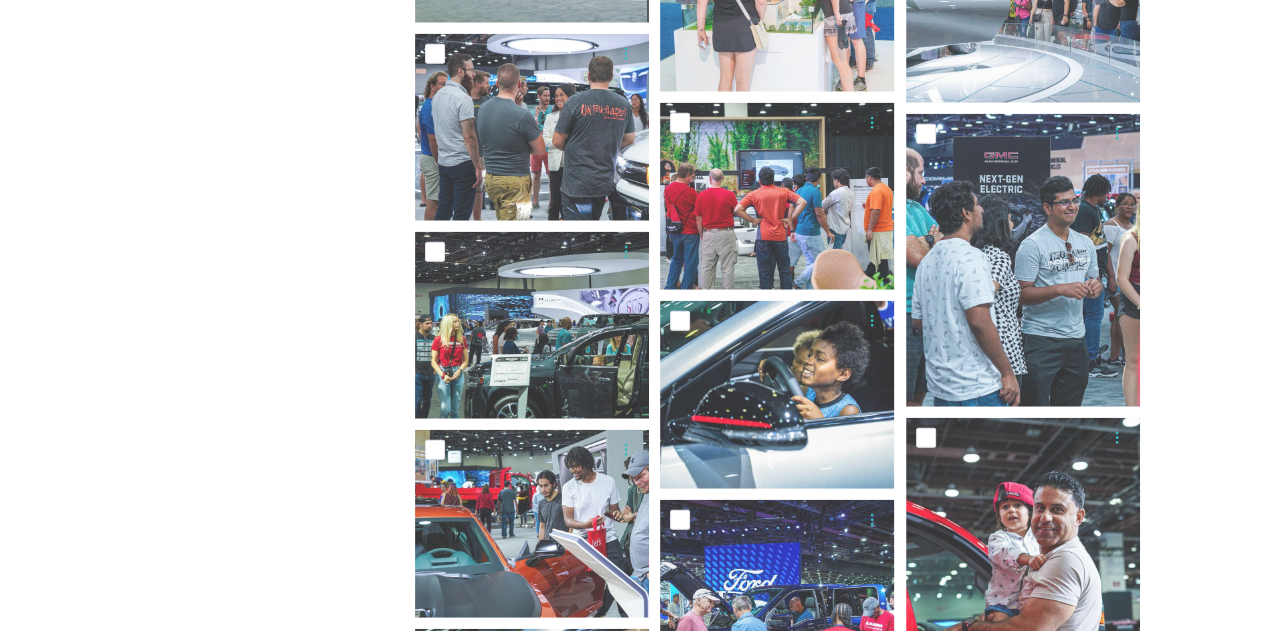 click on "Shared by: Visit Detroit Thank you for visiting the Visit Detroit media hub. Here you'll find all you need to share Detroit's story.
HOW TO USE THE MEDIA HUB
SEARCH:
Type what you’re looking for in the search bar. We've organized assets into albums, you can search all assets or search within albums
GUIDELINES:
The material is only to be used to promote Detroit as a travel and event destination. Please remember to always credit Visit Detroit and photographers when indicated.
Images are not to be used for retail products without prior permission. No postcards. billboards. or calendars. For any questions or assistance regarding the Media Hub Media Centre, please reach out to: [FIRST] [LAST]
Media Relations Manager
[PHONE]
Cell: [PHONE]
[EMAIL]" at bounding box center (225, 2394) 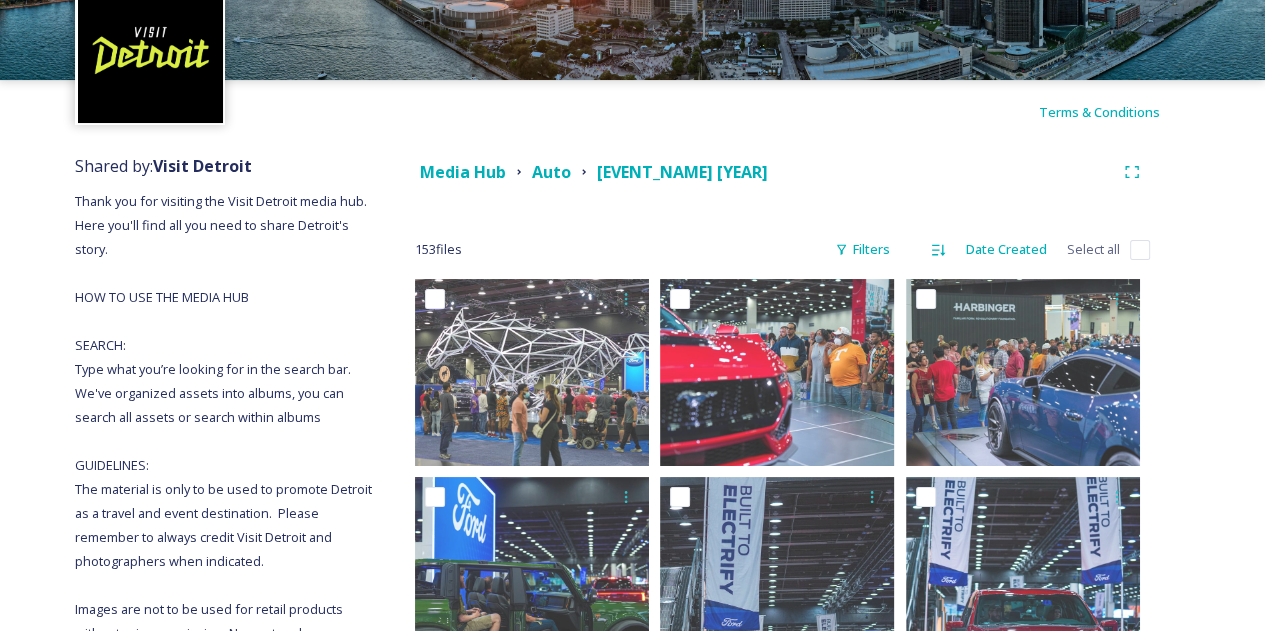 scroll, scrollTop: 0, scrollLeft: 0, axis: both 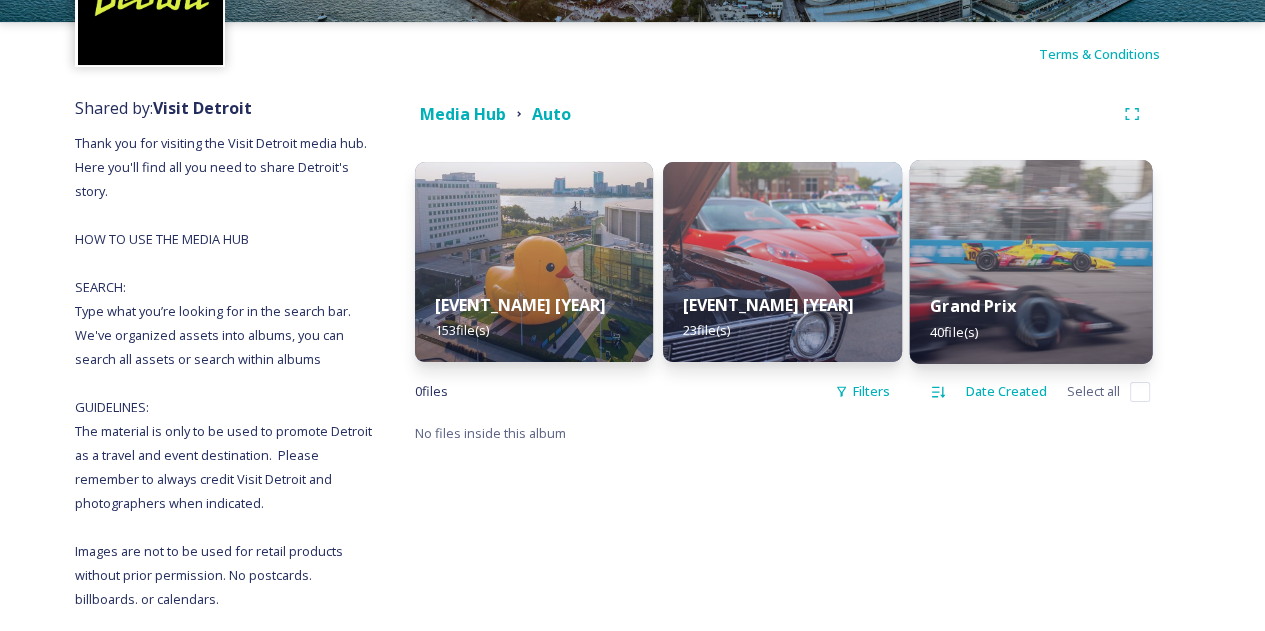 click on "Grand Prix 40  file(s)" at bounding box center (1030, 318) 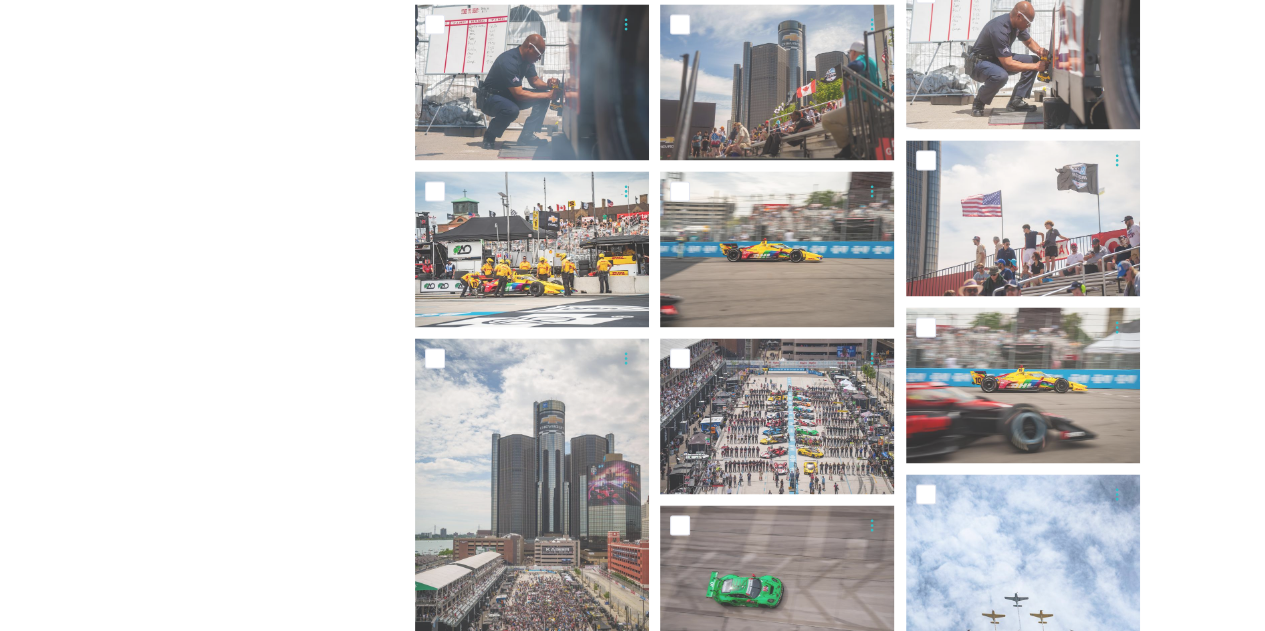 scroll, scrollTop: 2800, scrollLeft: 0, axis: vertical 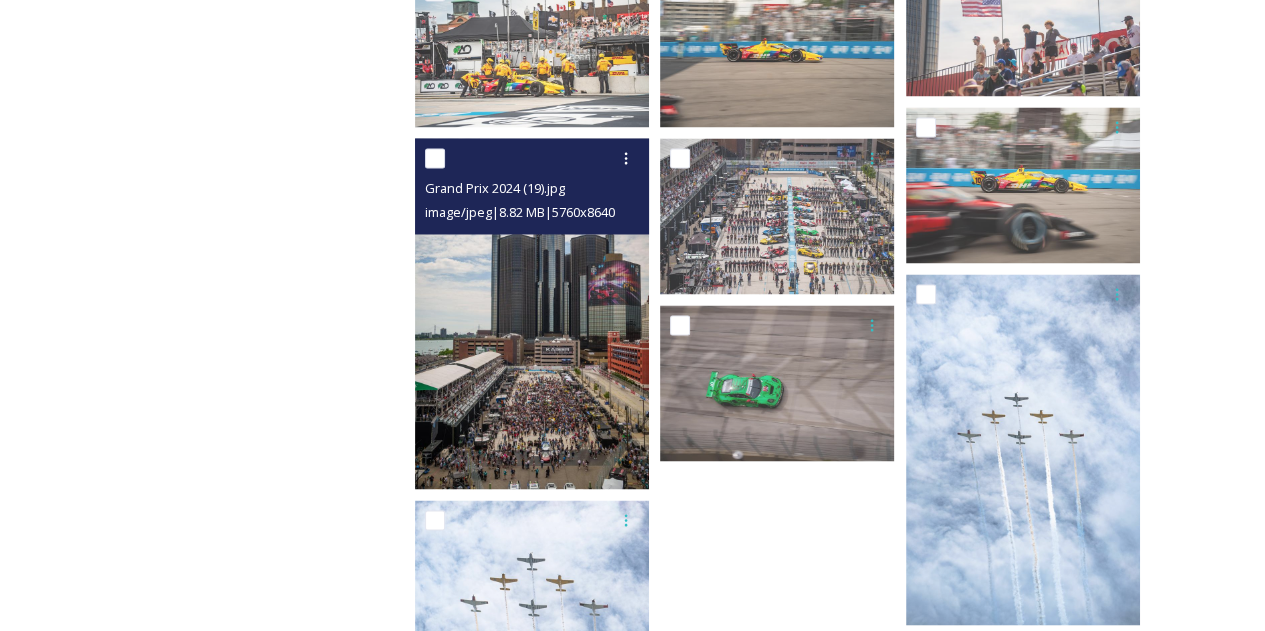 click at bounding box center (532, 313) 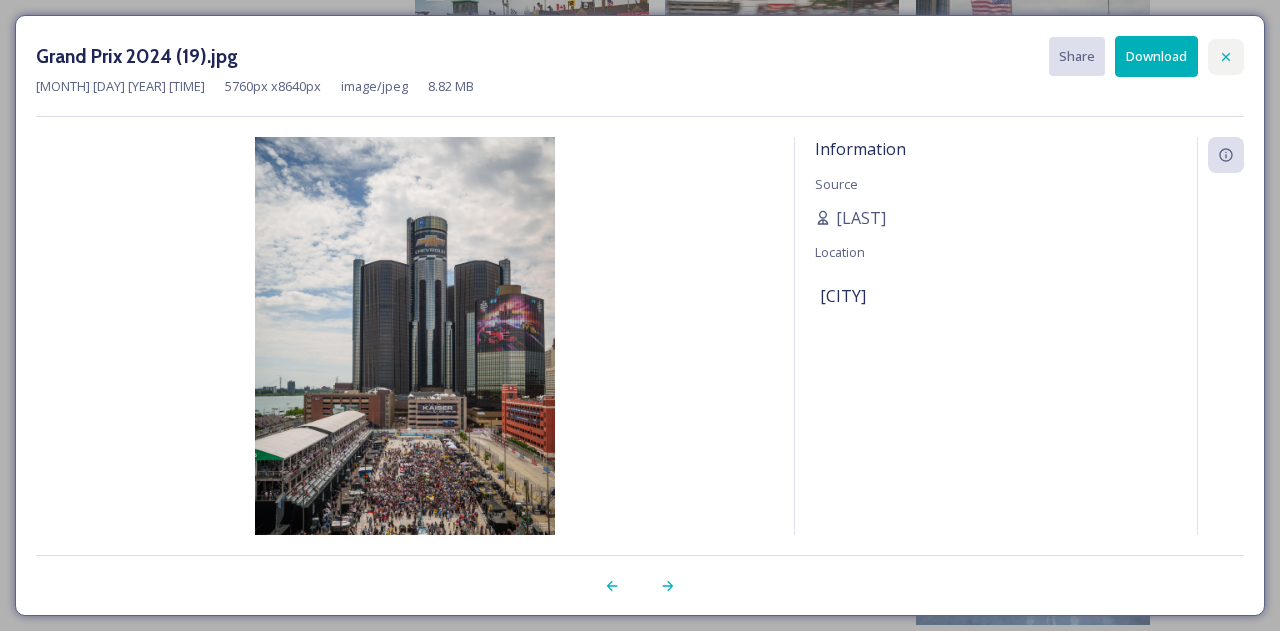 click 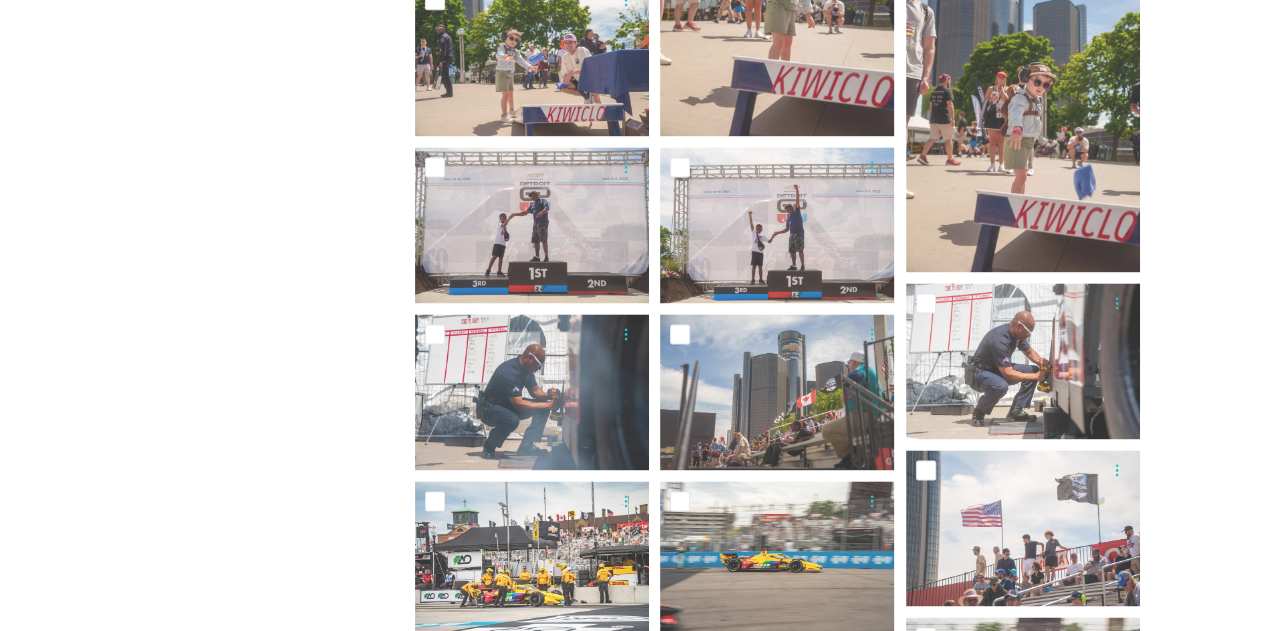 scroll, scrollTop: 2266, scrollLeft: 0, axis: vertical 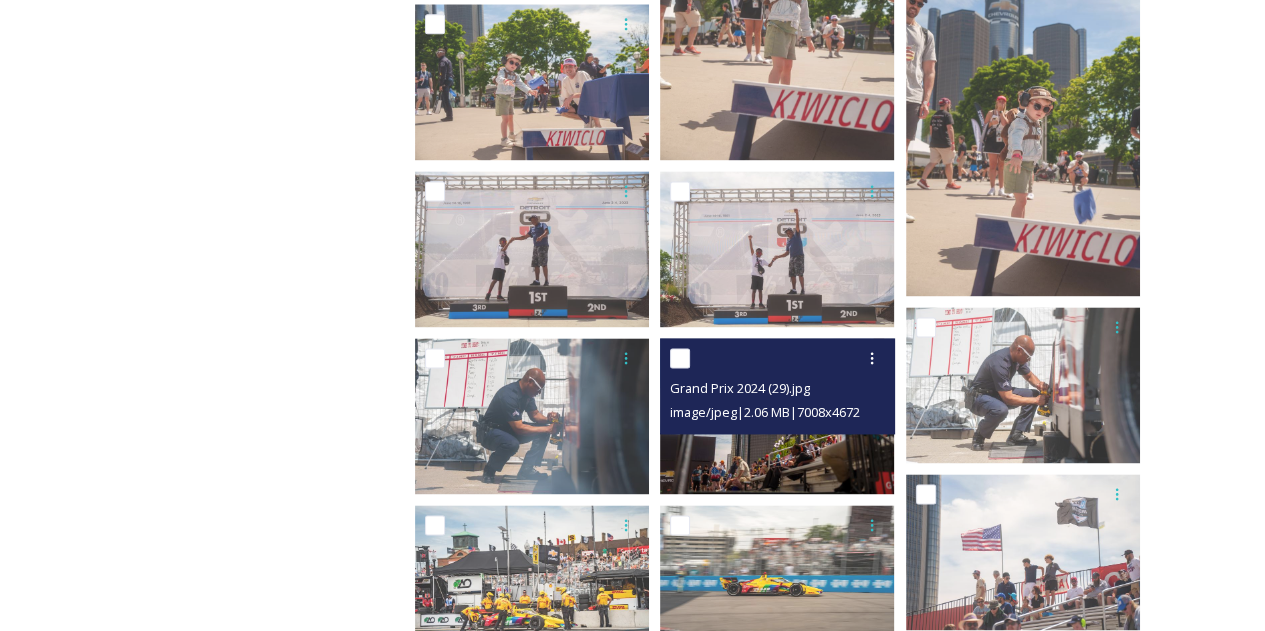 click at bounding box center [777, 416] 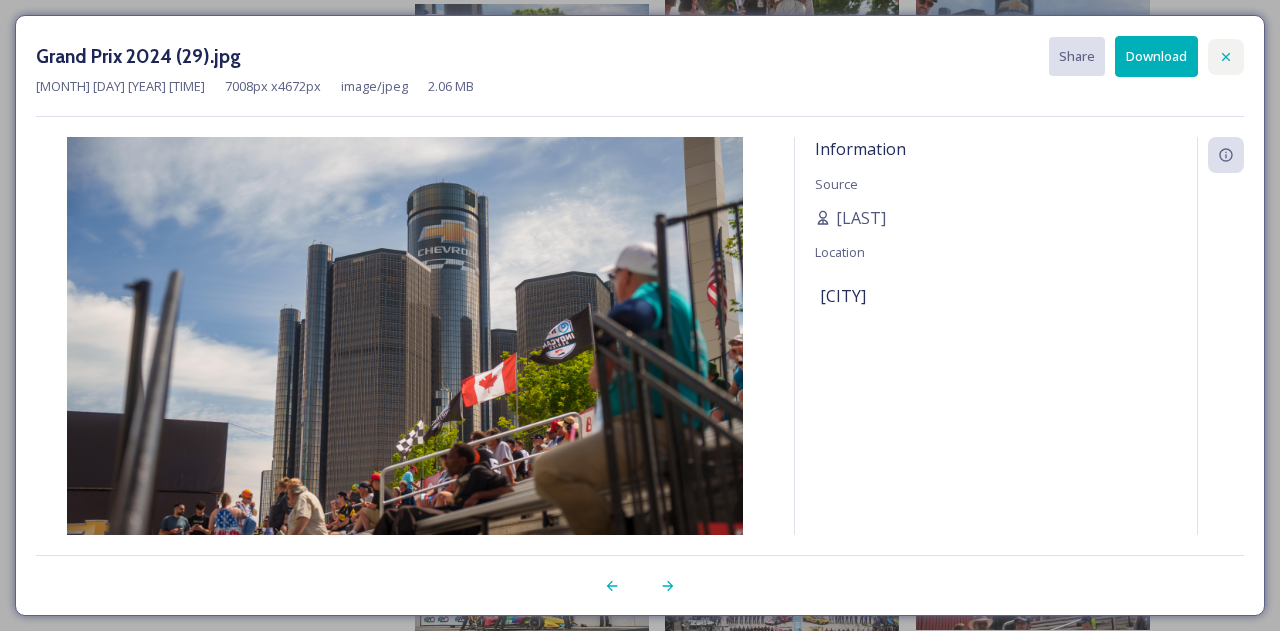 click 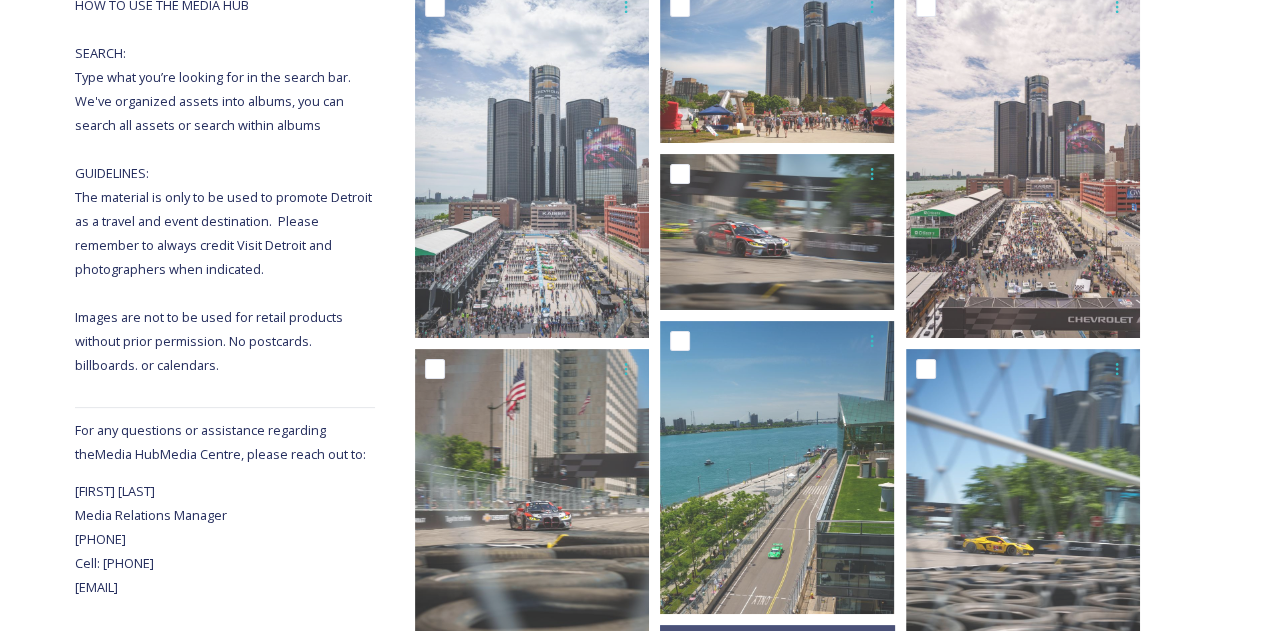 scroll, scrollTop: 366, scrollLeft: 0, axis: vertical 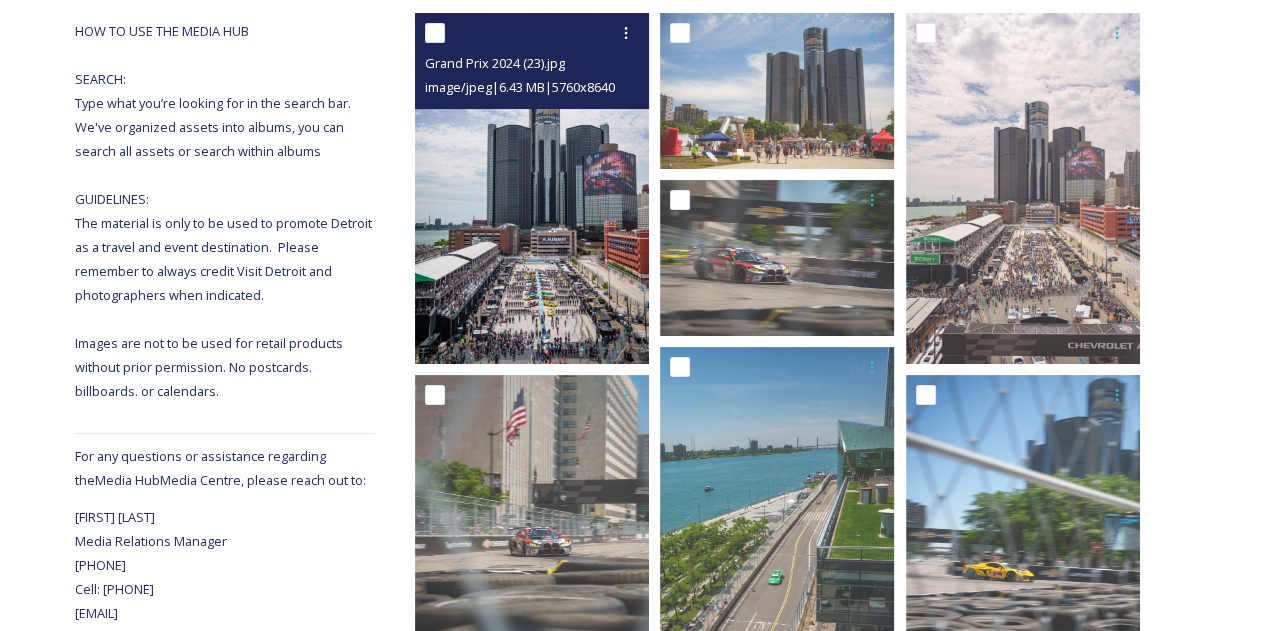 click at bounding box center [532, 188] 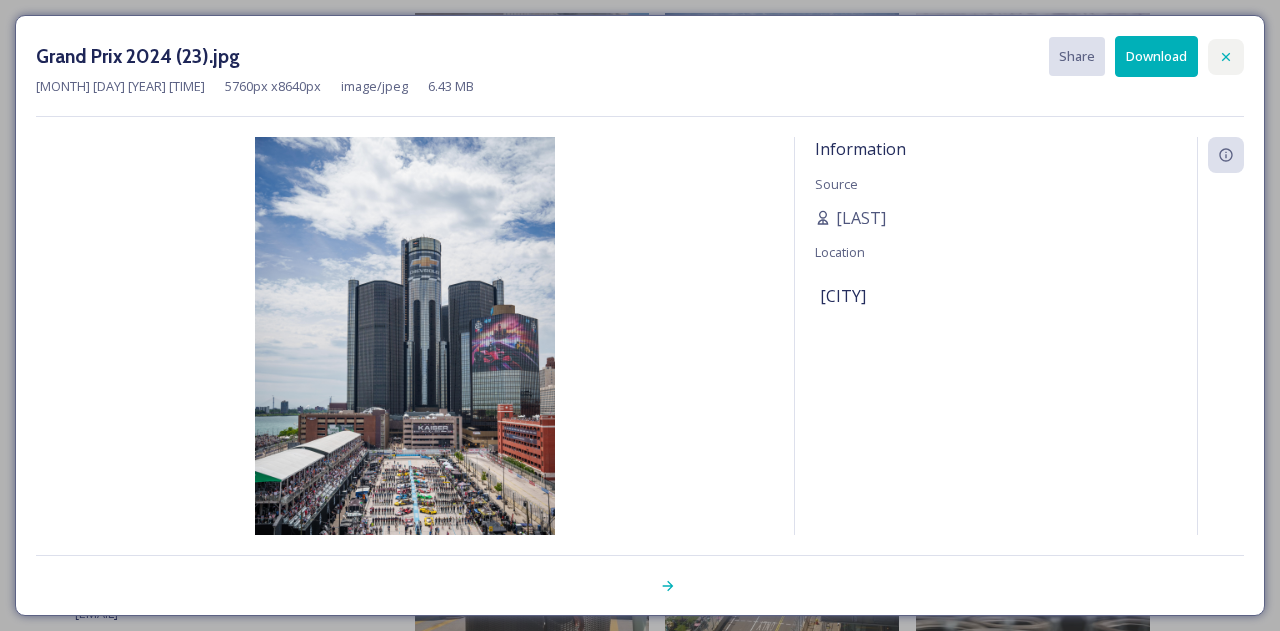 click 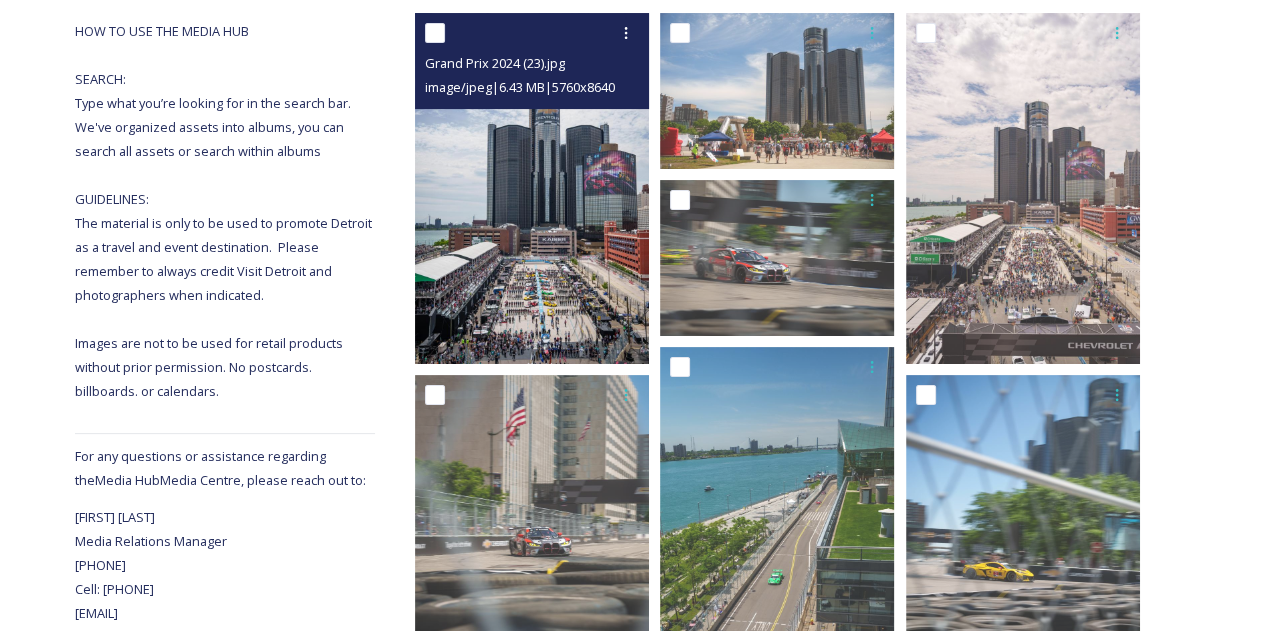 scroll, scrollTop: 0, scrollLeft: 0, axis: both 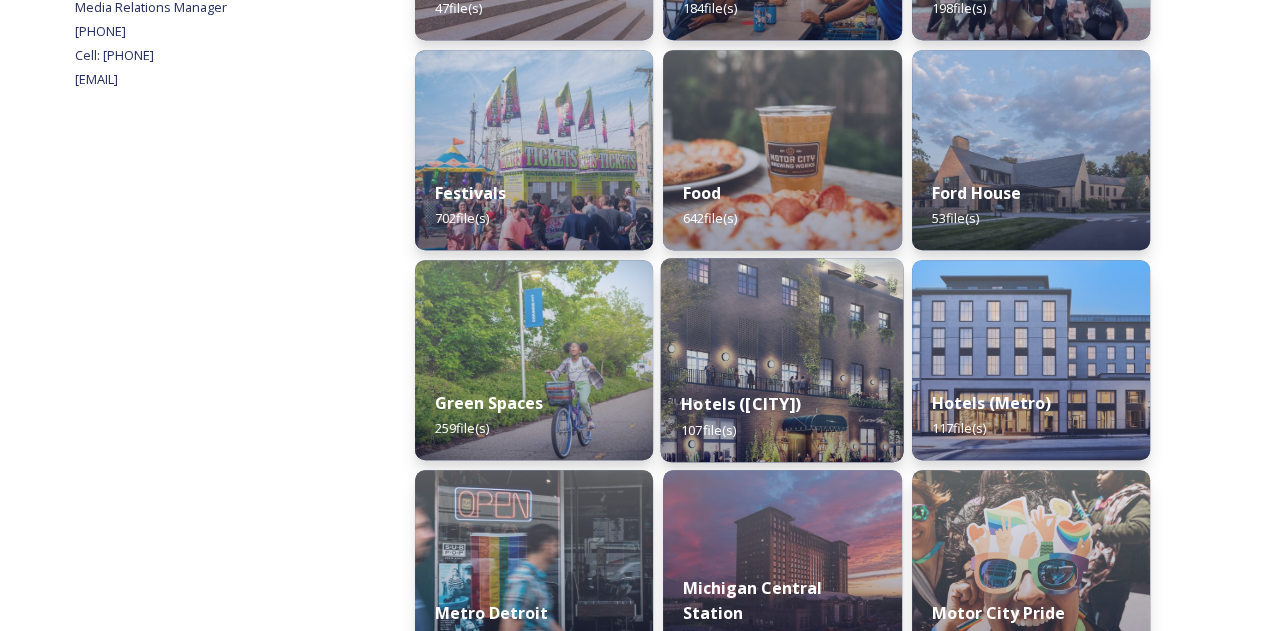 click at bounding box center (782, 360) 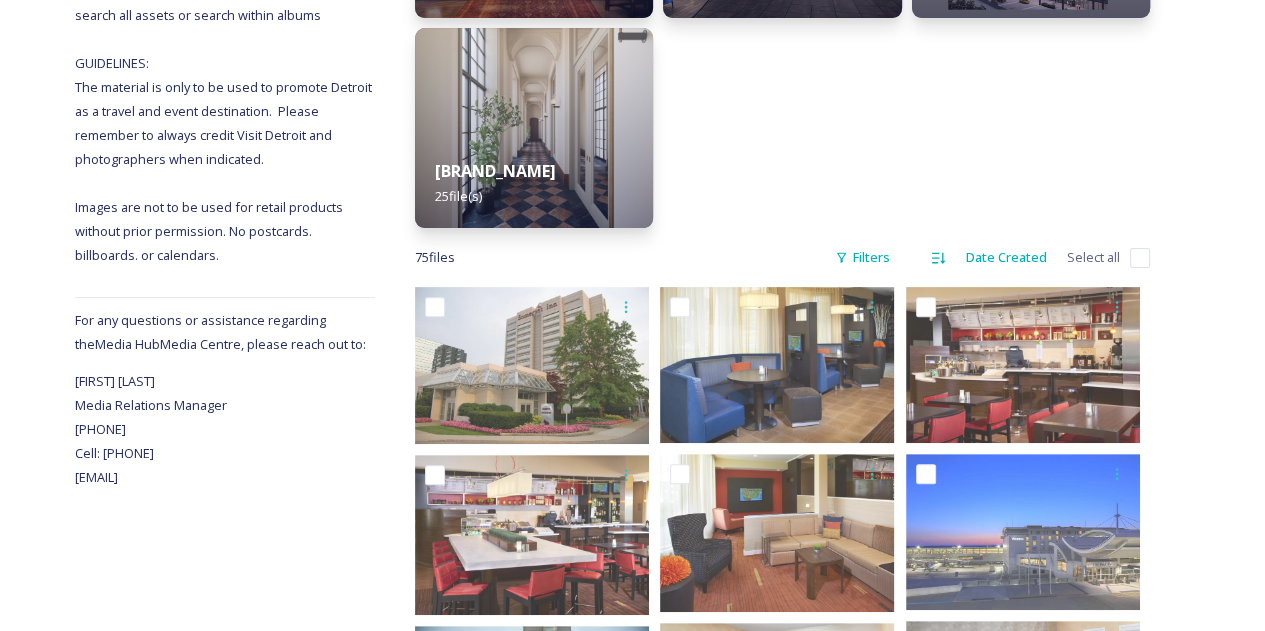 scroll, scrollTop: 500, scrollLeft: 0, axis: vertical 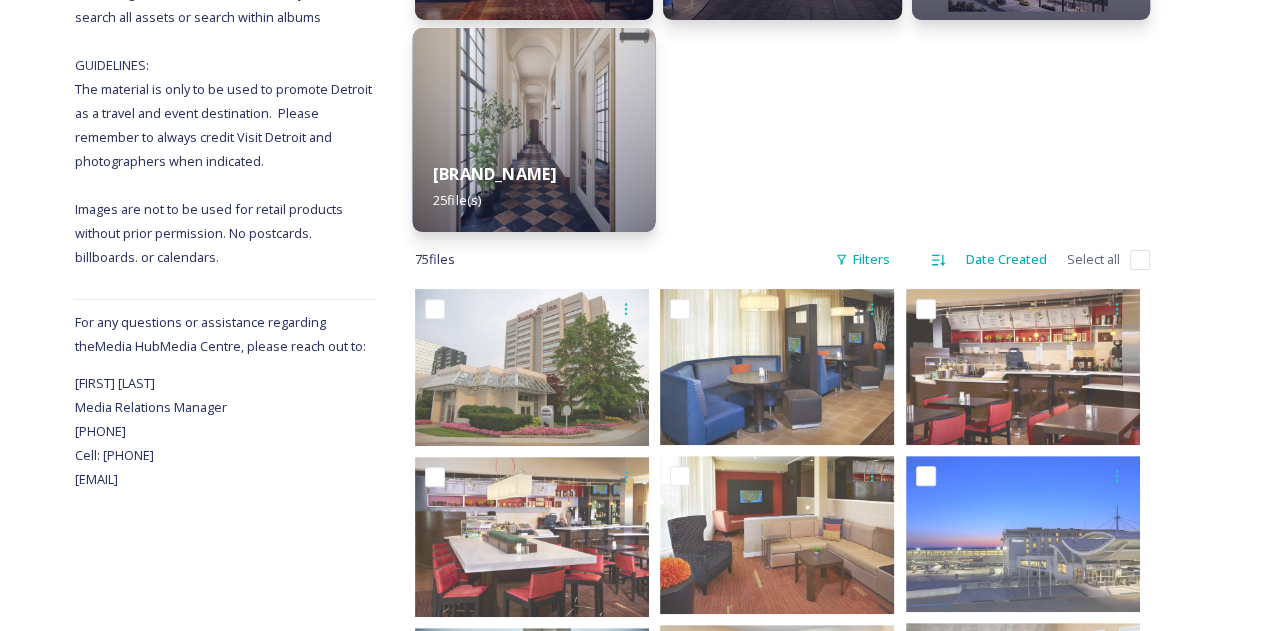 click at bounding box center (534, 130) 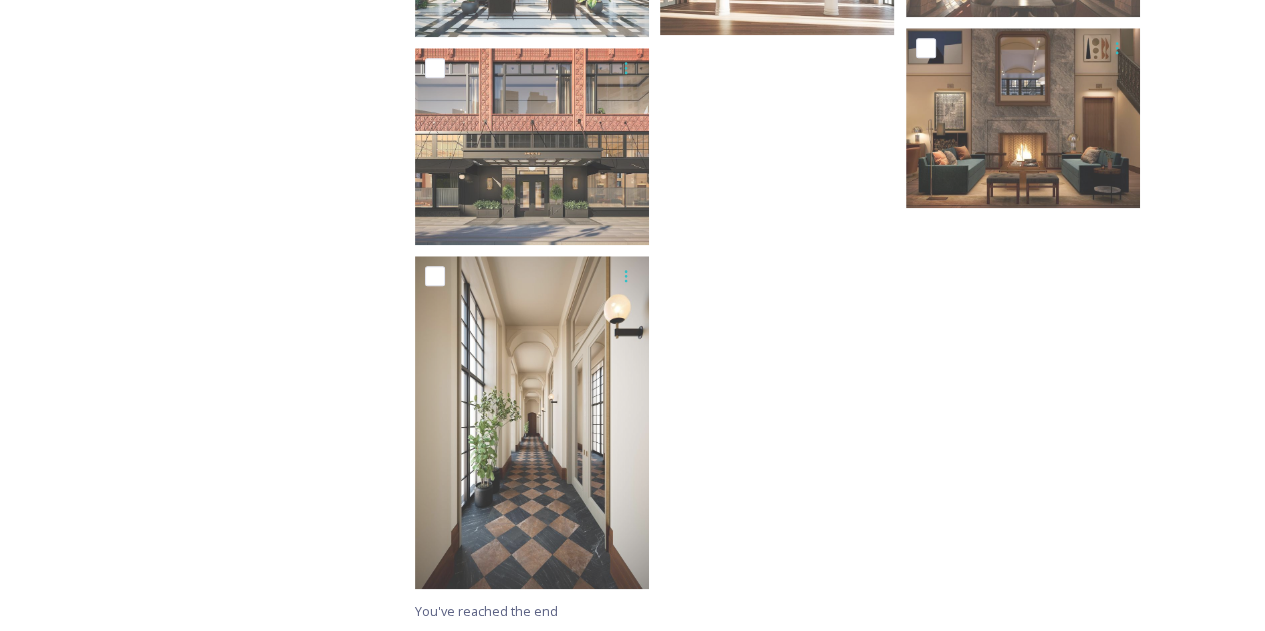 scroll, scrollTop: 1677, scrollLeft: 0, axis: vertical 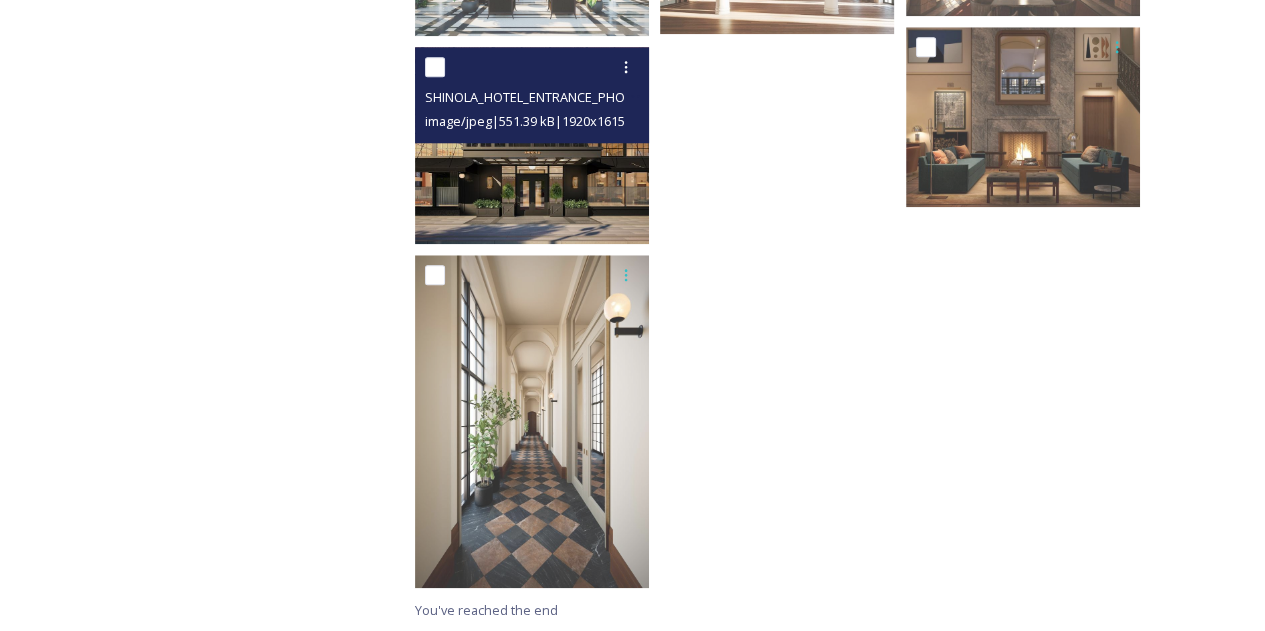 click at bounding box center [532, 145] 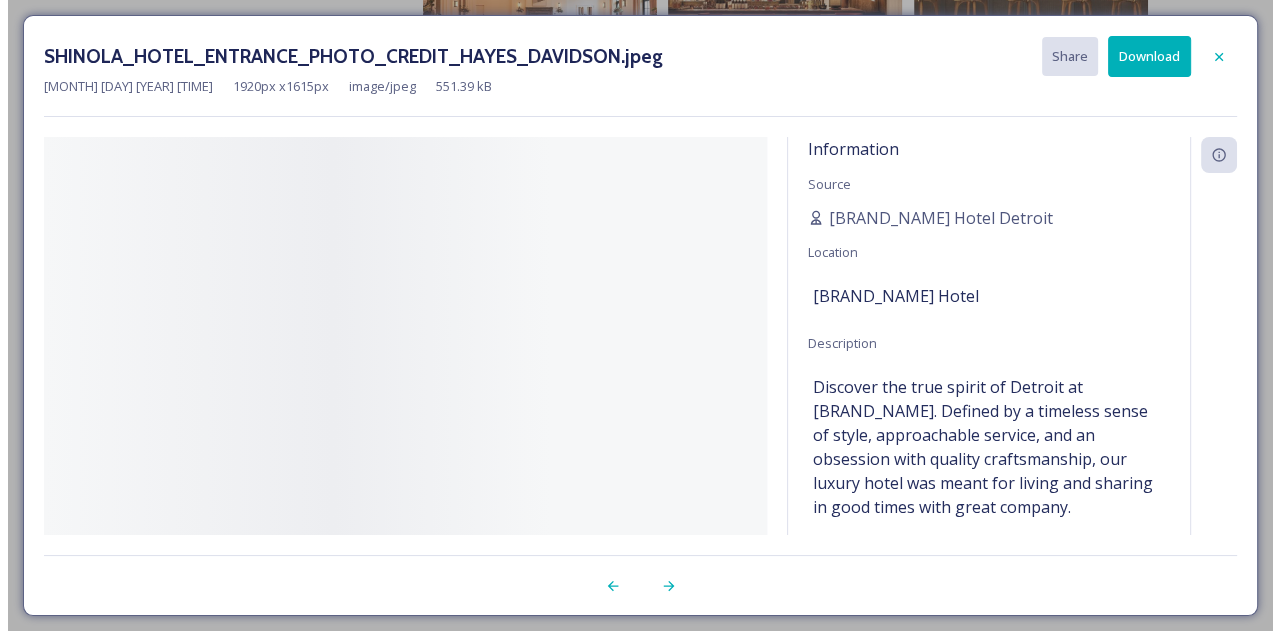 scroll, scrollTop: 1469, scrollLeft: 0, axis: vertical 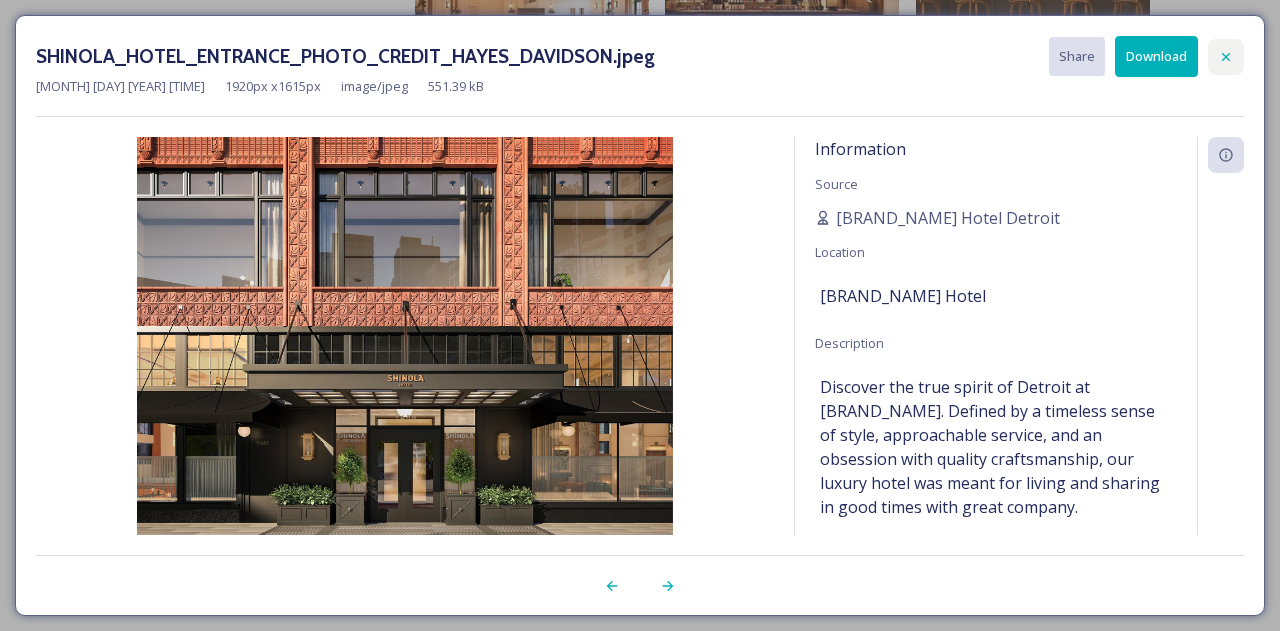 click 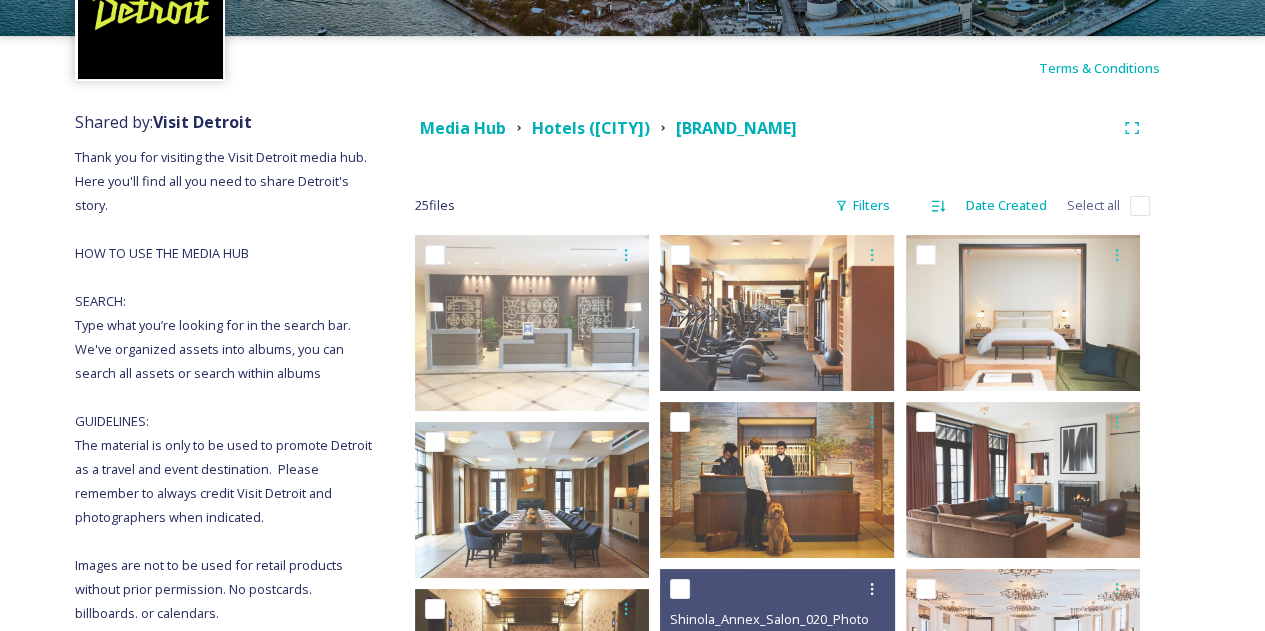 scroll, scrollTop: 0, scrollLeft: 0, axis: both 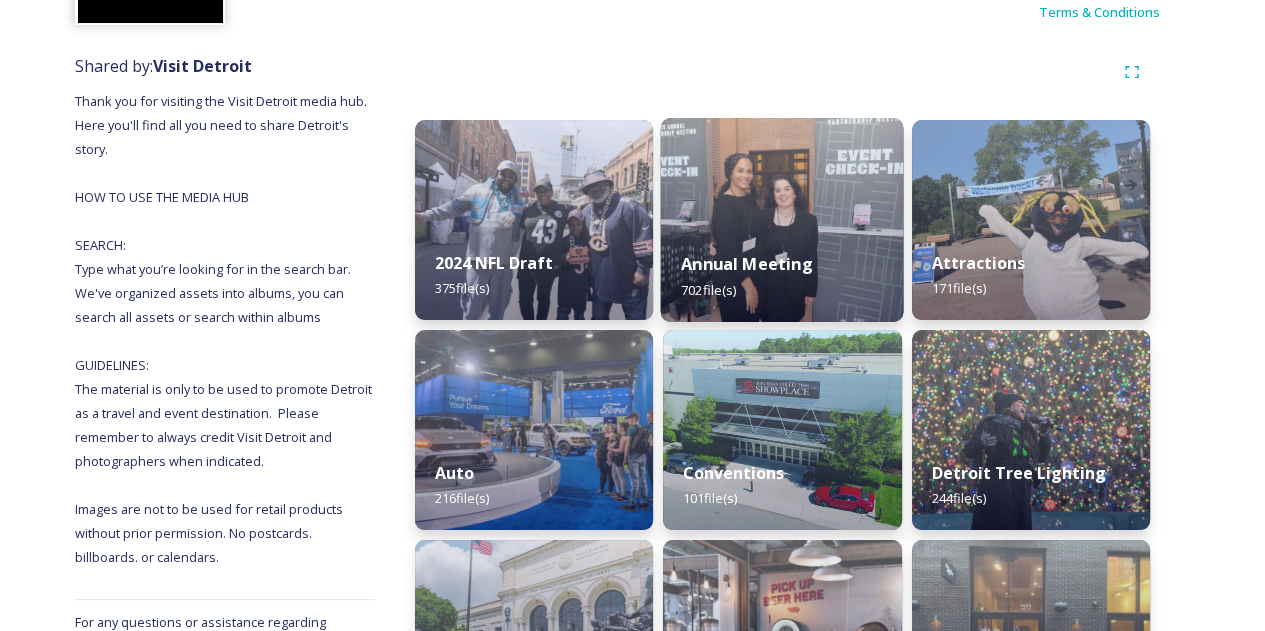 click at bounding box center [782, 220] 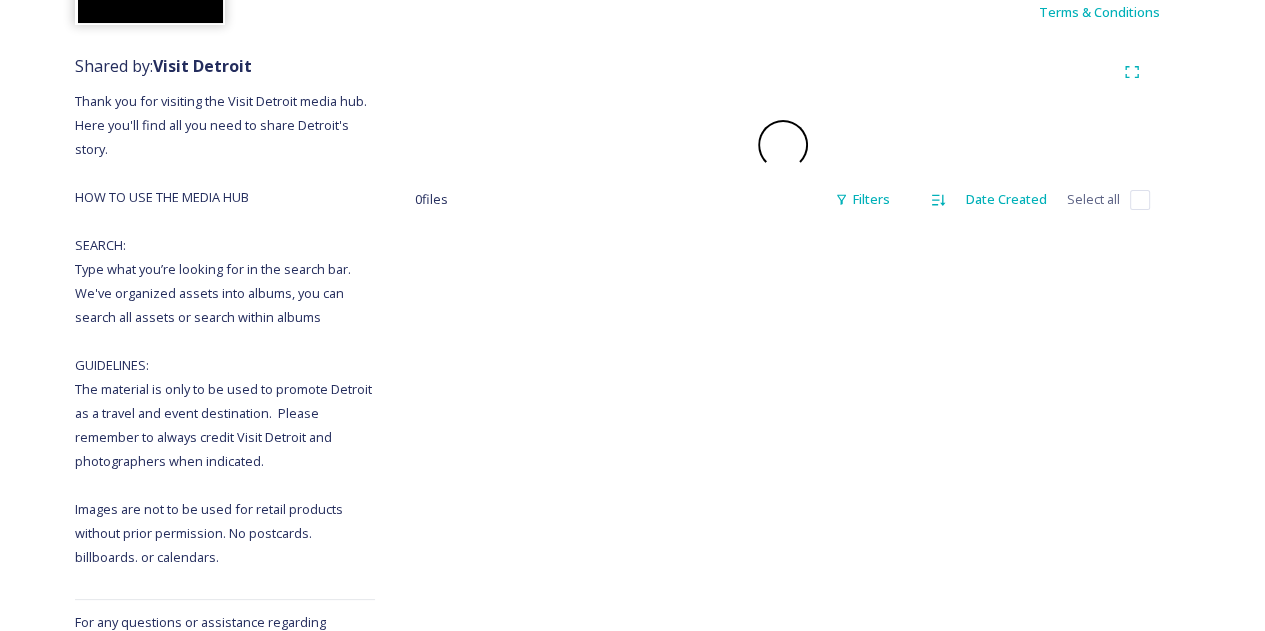 scroll, scrollTop: 0, scrollLeft: 0, axis: both 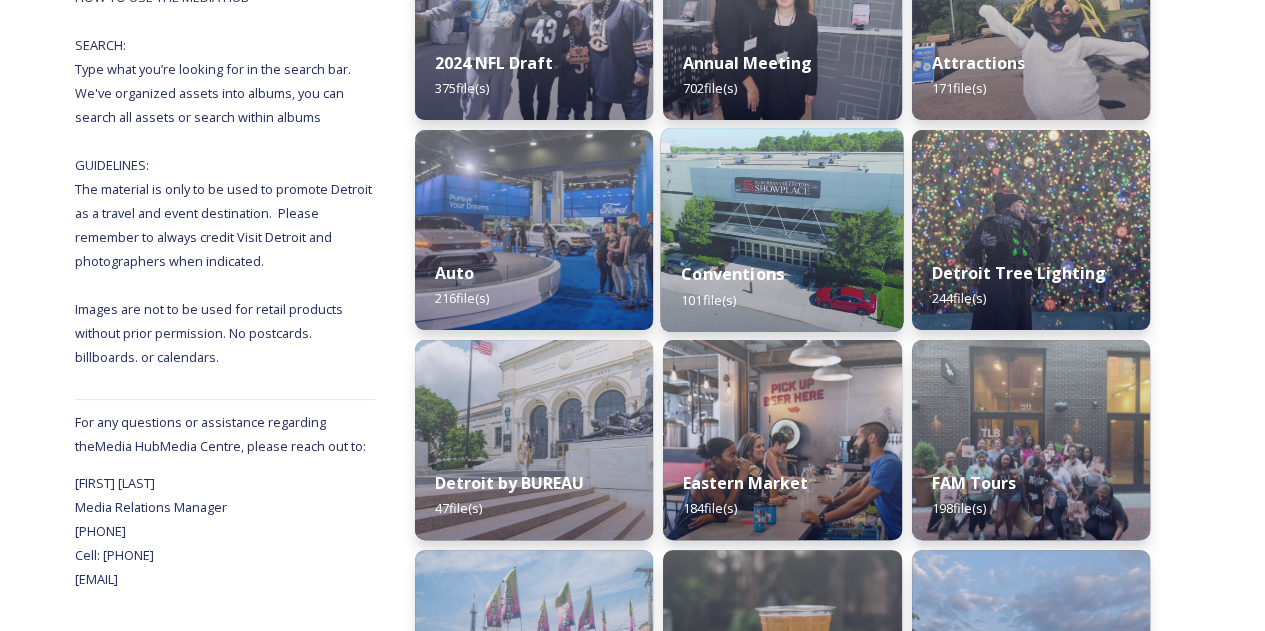 click on "[CATEGORY] [NUMBER] file(s)" at bounding box center (782, 286) 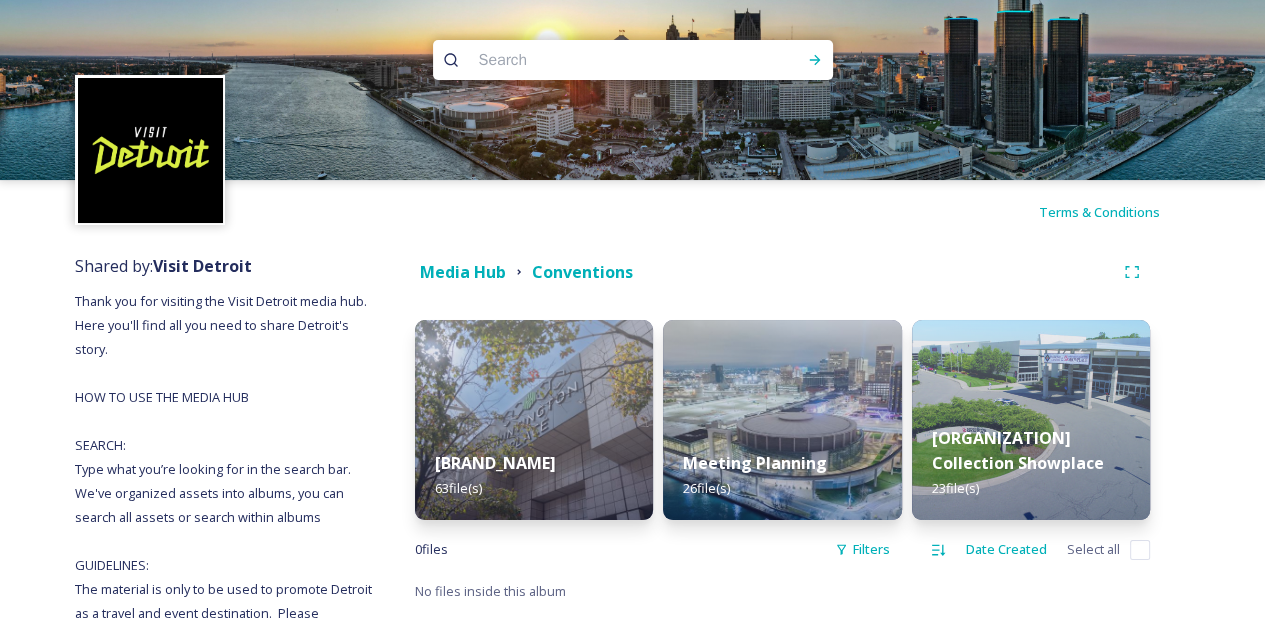 scroll, scrollTop: 100, scrollLeft: 0, axis: vertical 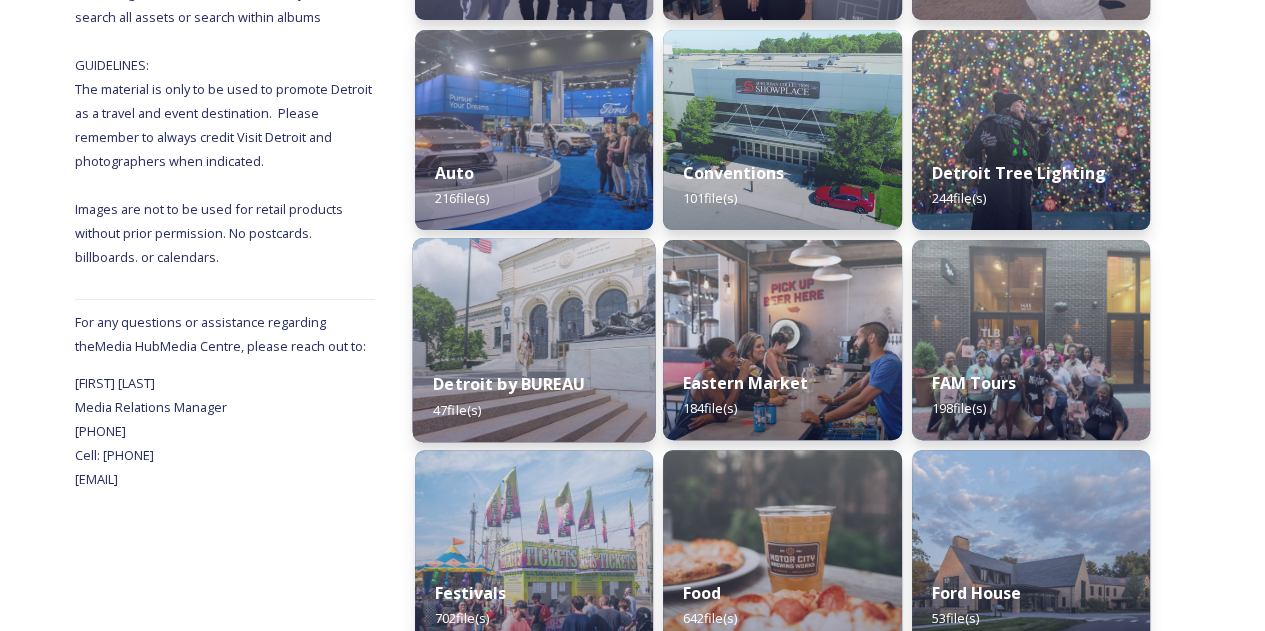 click at bounding box center [534, 340] 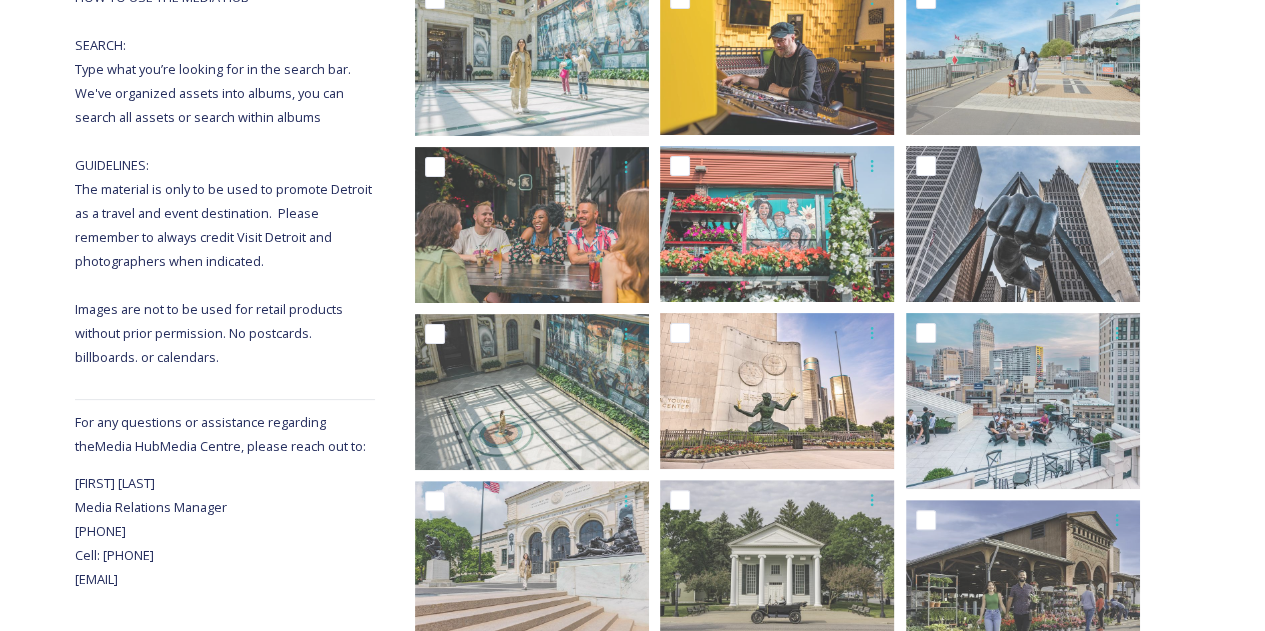 scroll, scrollTop: 500, scrollLeft: 0, axis: vertical 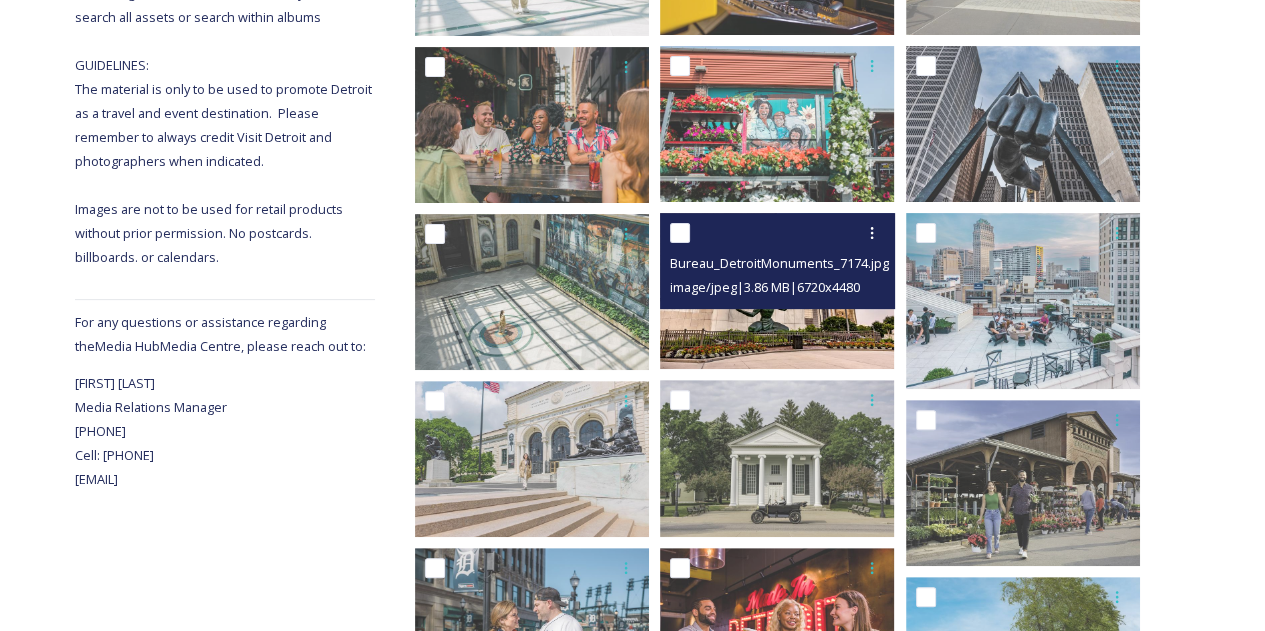 click on "Bureau_DetroitMonuments_7174.jpg image/jpeg  |  3.86 MB  |  6720  x  4480" at bounding box center [777, 261] 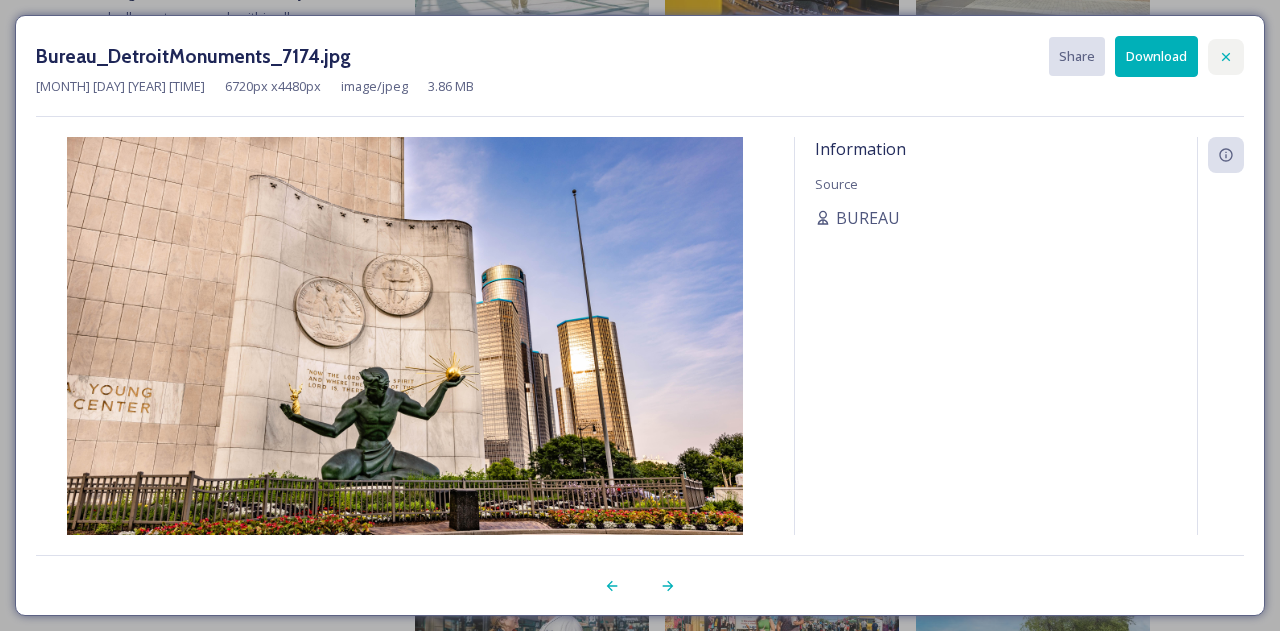click at bounding box center [1226, 57] 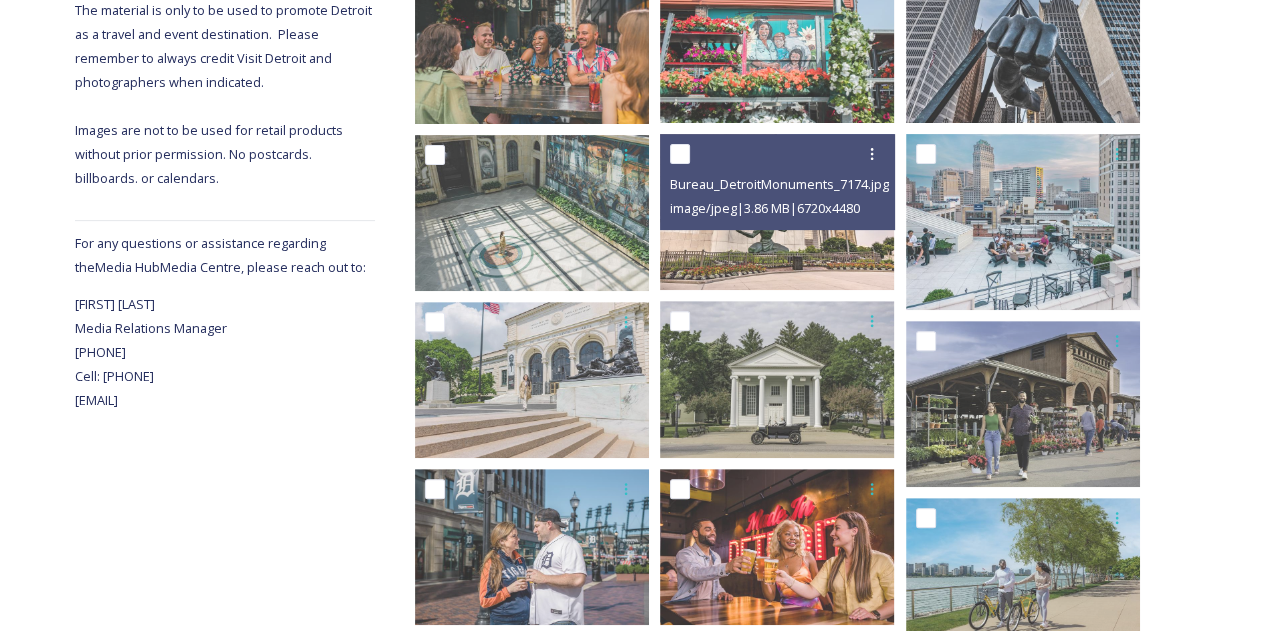 scroll, scrollTop: 554, scrollLeft: 0, axis: vertical 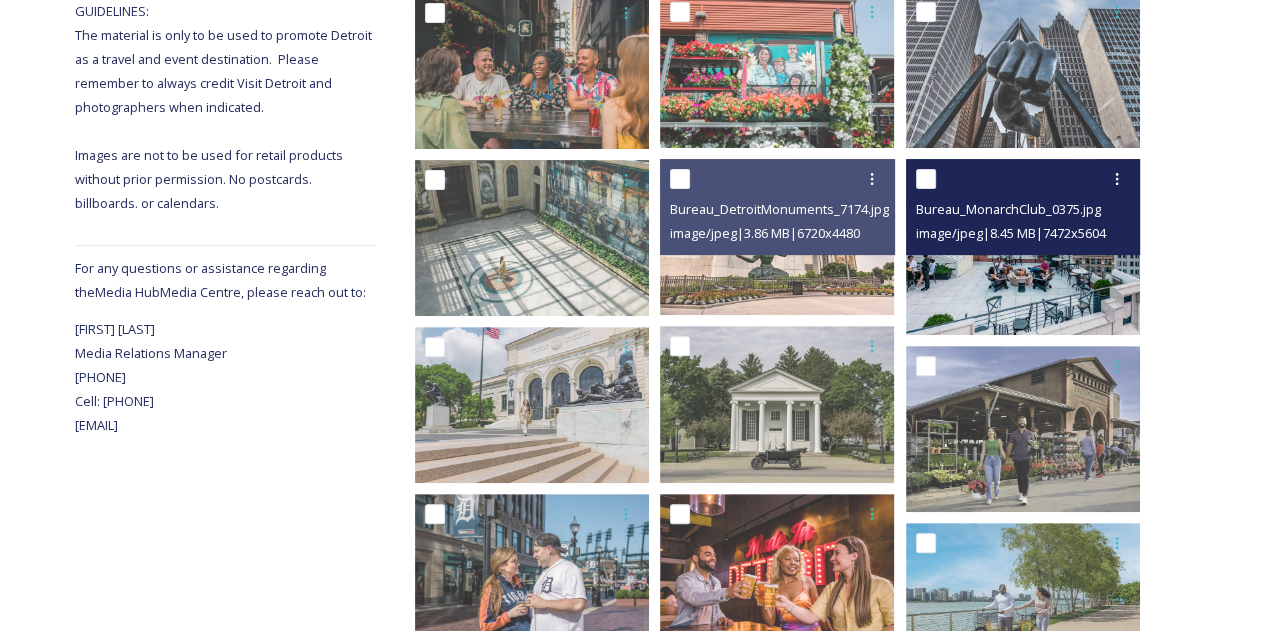 click on "Bureau_MonarchClub_0375.jpg" at bounding box center (1008, 209) 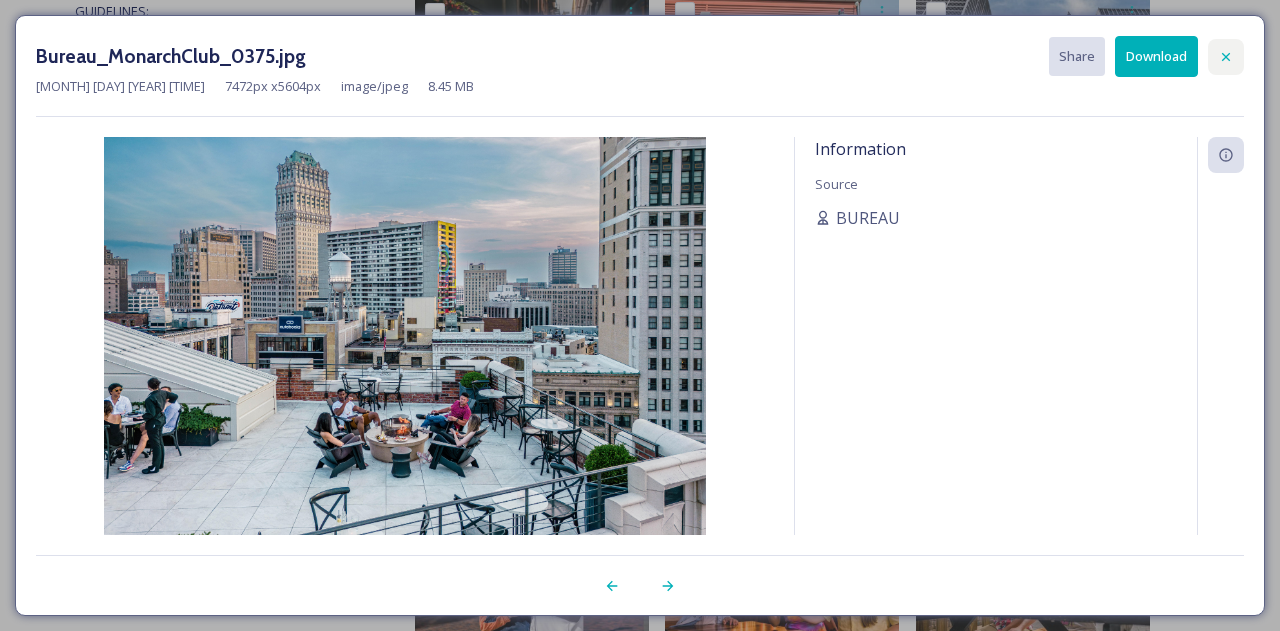 click 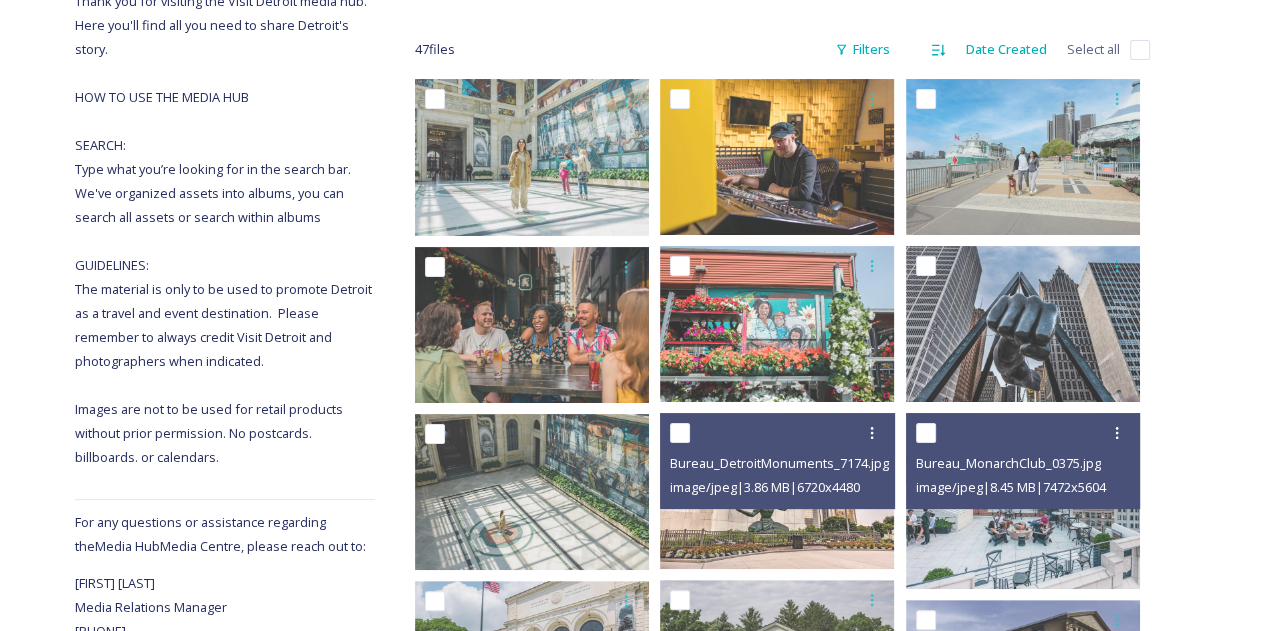 scroll, scrollTop: 0, scrollLeft: 0, axis: both 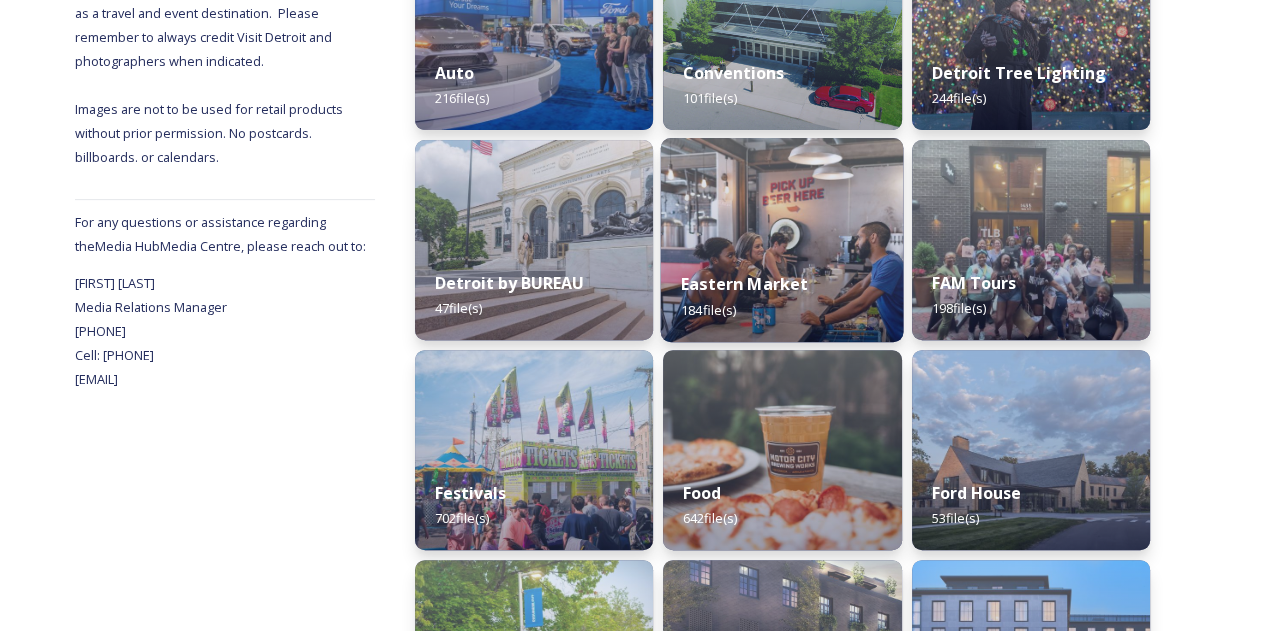 click at bounding box center (782, 240) 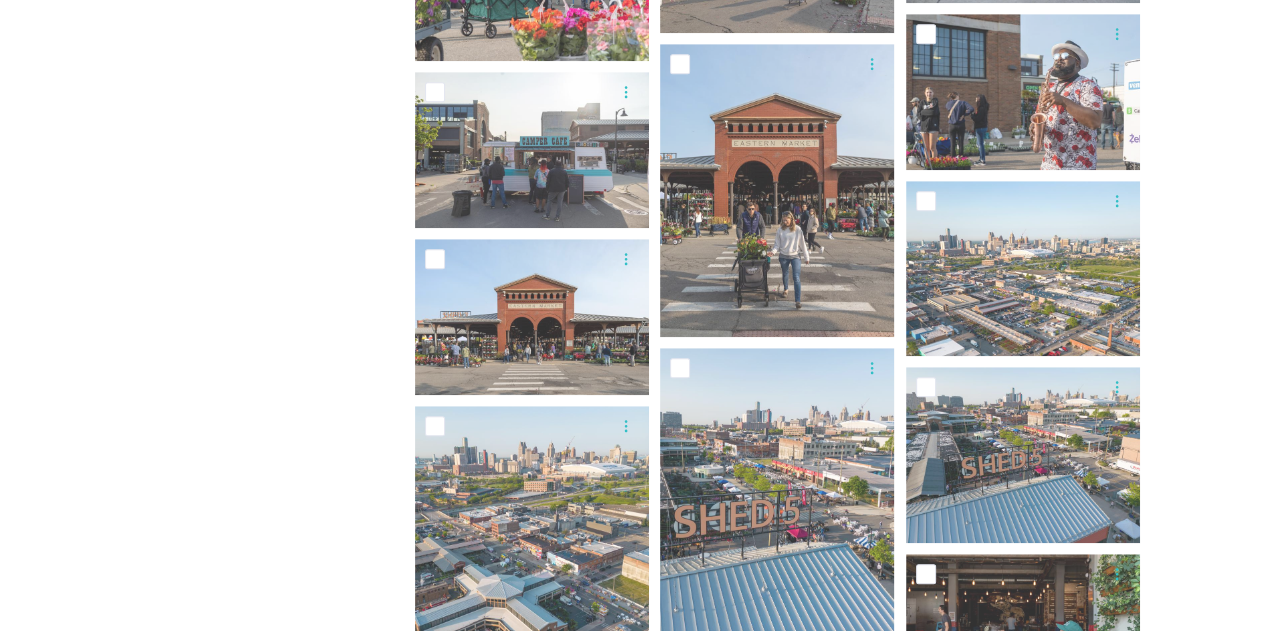 scroll, scrollTop: 1200, scrollLeft: 0, axis: vertical 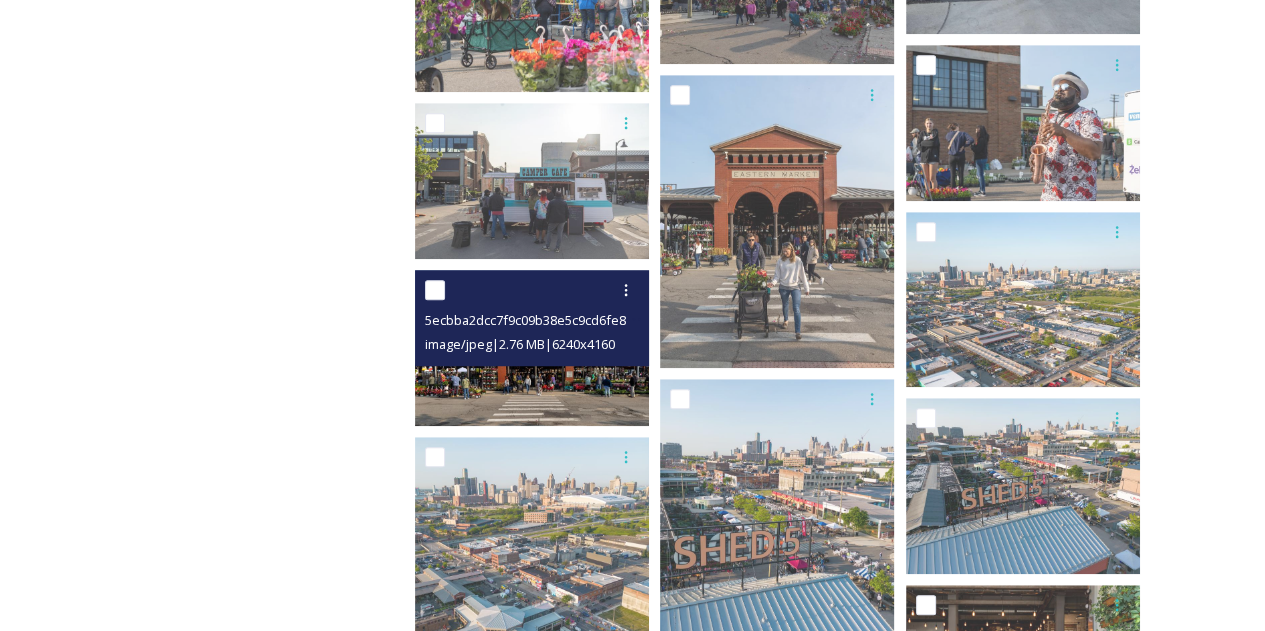 click on "5ecbba2dcc7f9c09b38e5c9cd6fe851431c0f43bd4784a50eac9fbebe2f8f887.jpg image/jpeg  |  2.76 MB  |  6240  x  4160" at bounding box center [532, 318] 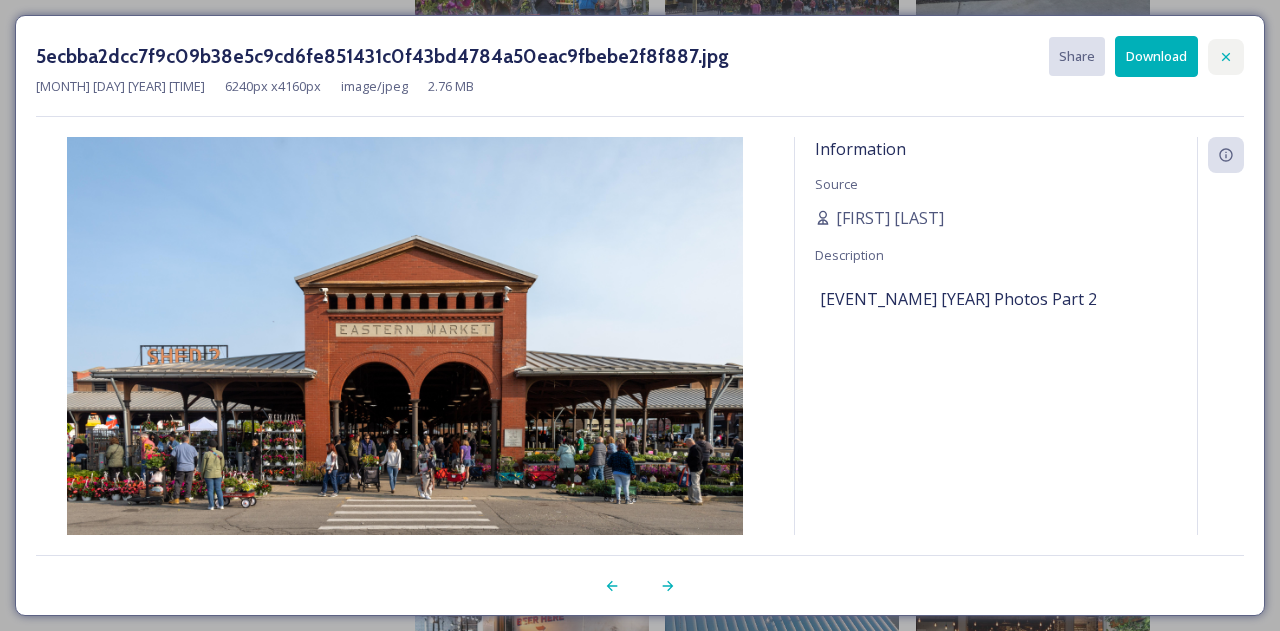 click at bounding box center (1226, 57) 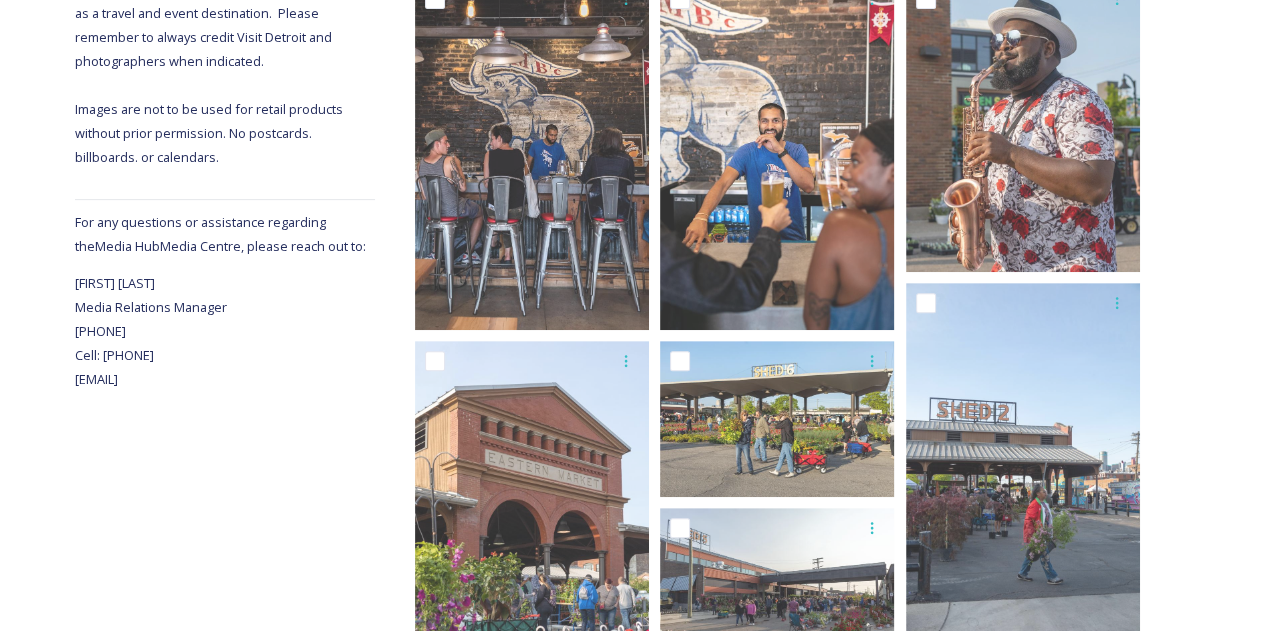 scroll, scrollTop: 0, scrollLeft: 0, axis: both 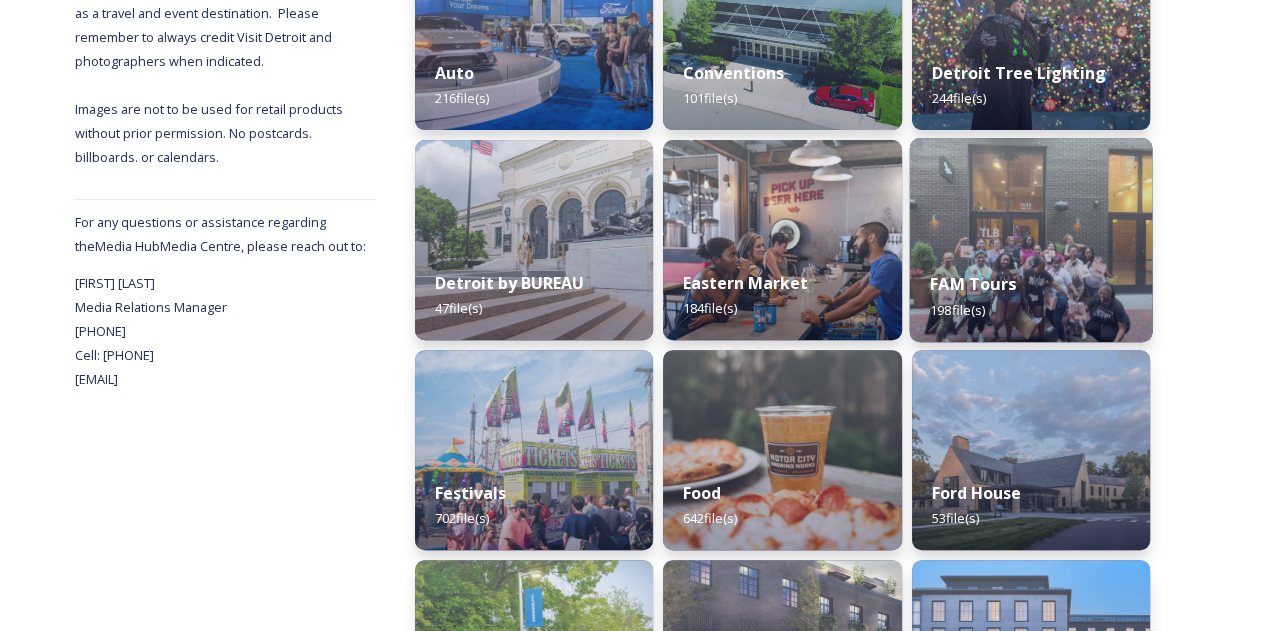 click at bounding box center (1030, 240) 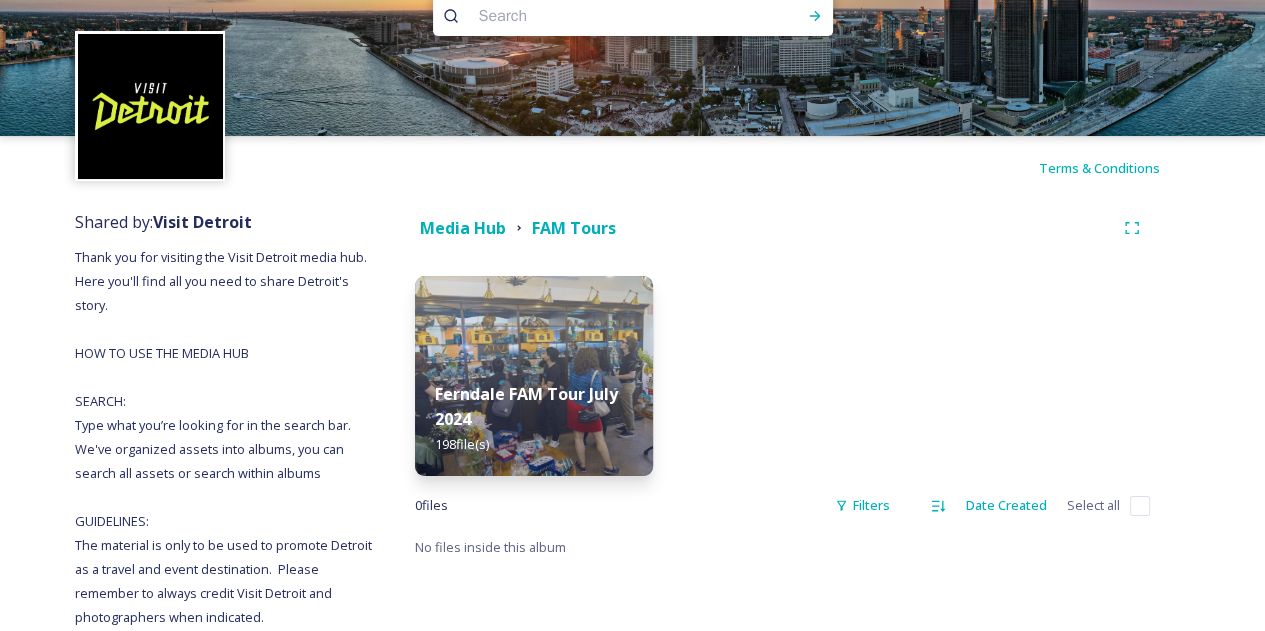 scroll, scrollTop: 0, scrollLeft: 0, axis: both 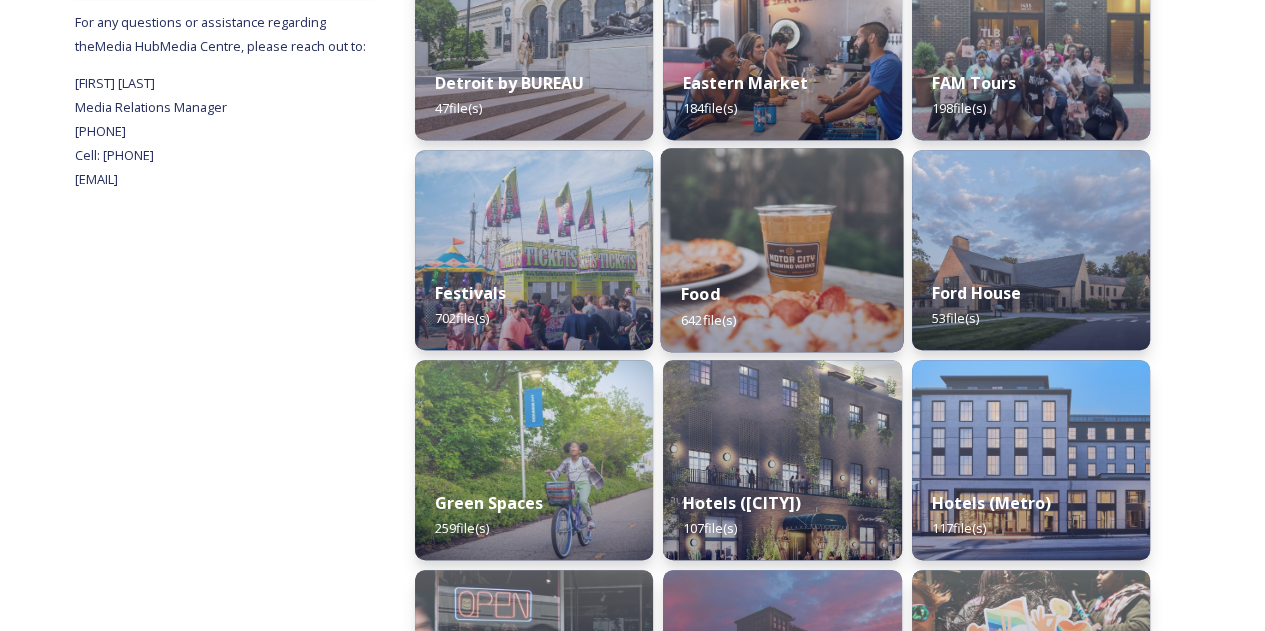 click on "Food 642  file(s)" at bounding box center (782, 306) 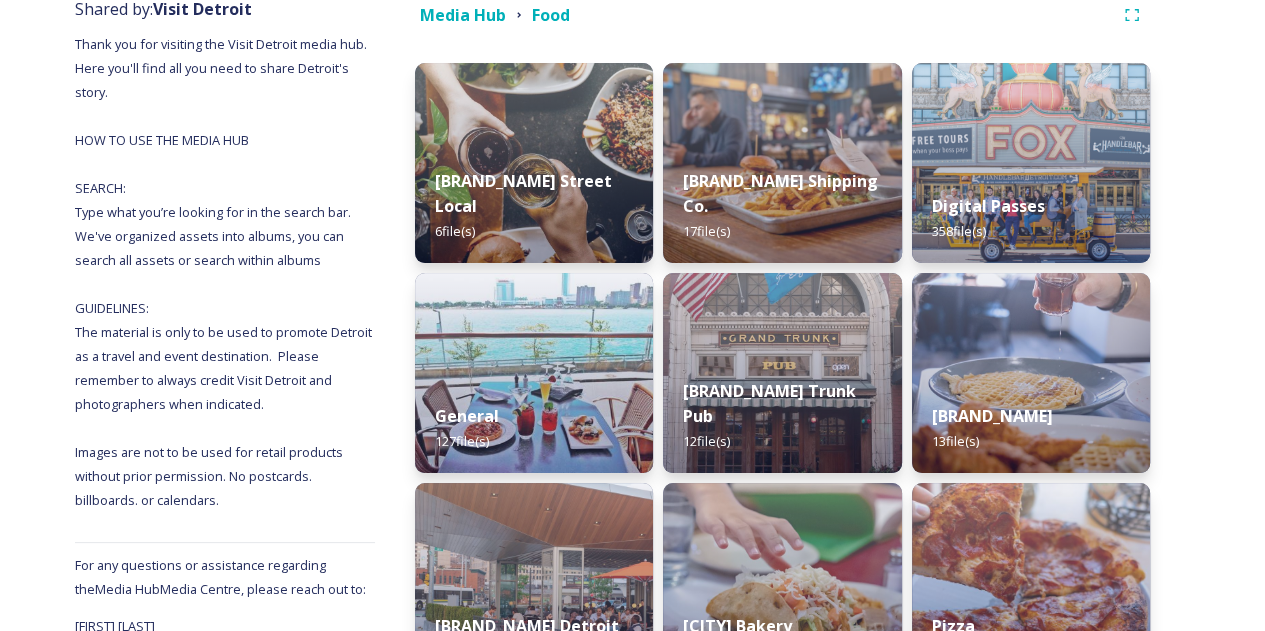 scroll, scrollTop: 202, scrollLeft: 0, axis: vertical 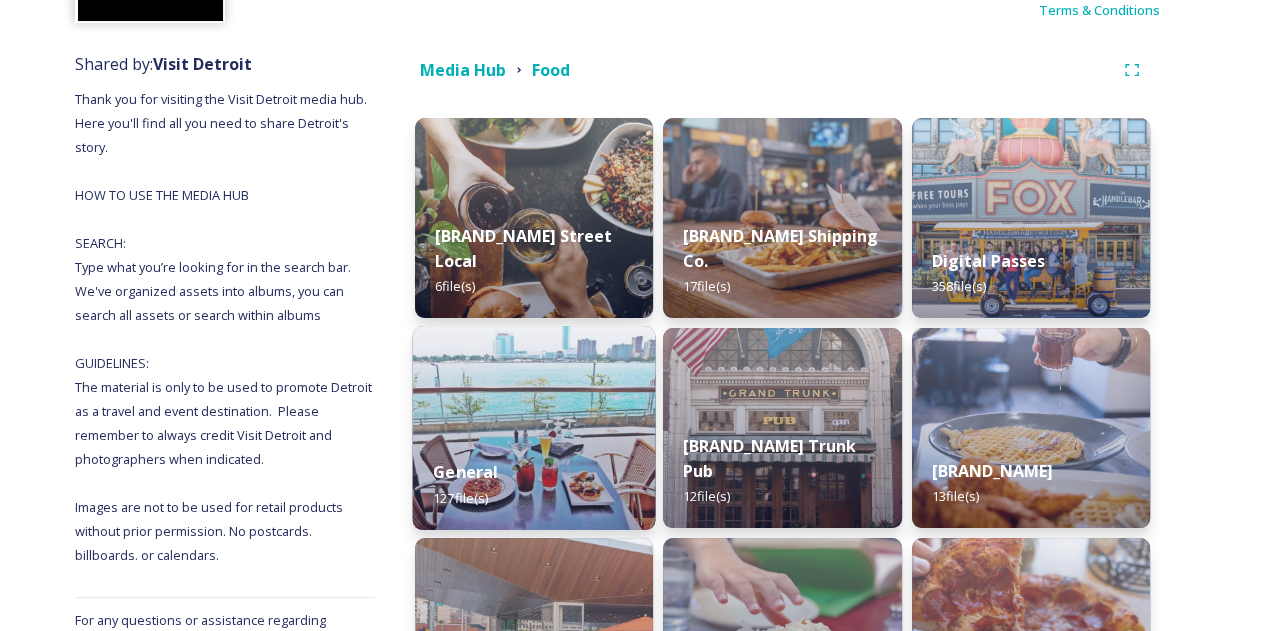 click at bounding box center (534, 428) 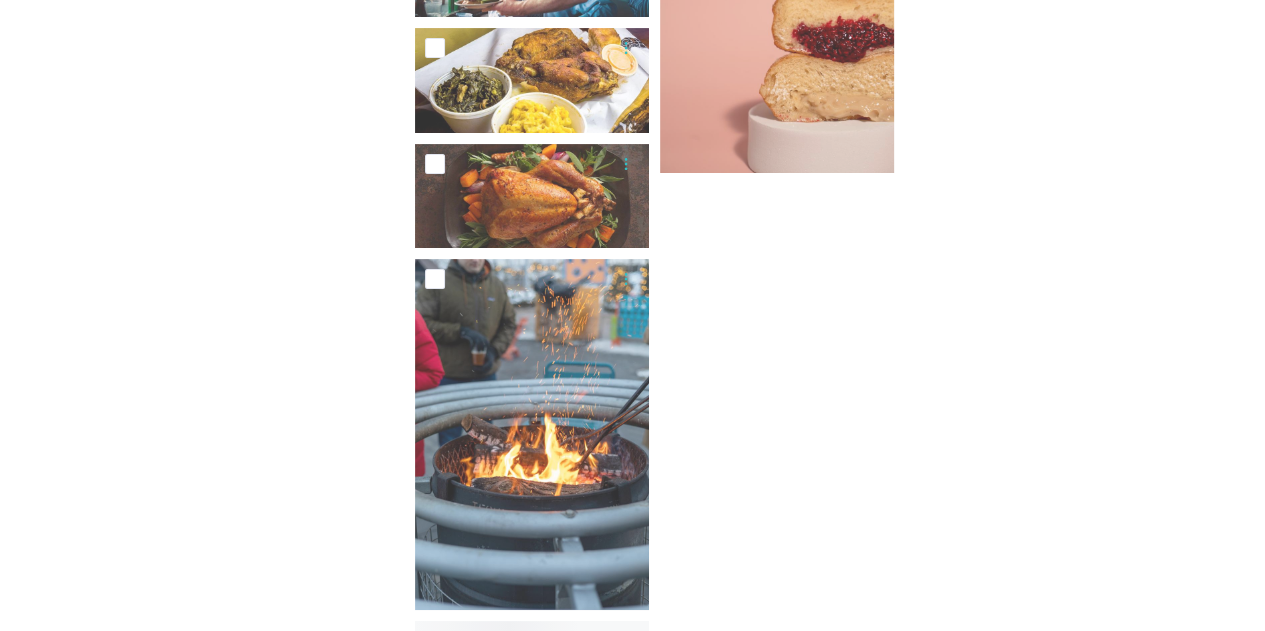 scroll, scrollTop: 6900, scrollLeft: 0, axis: vertical 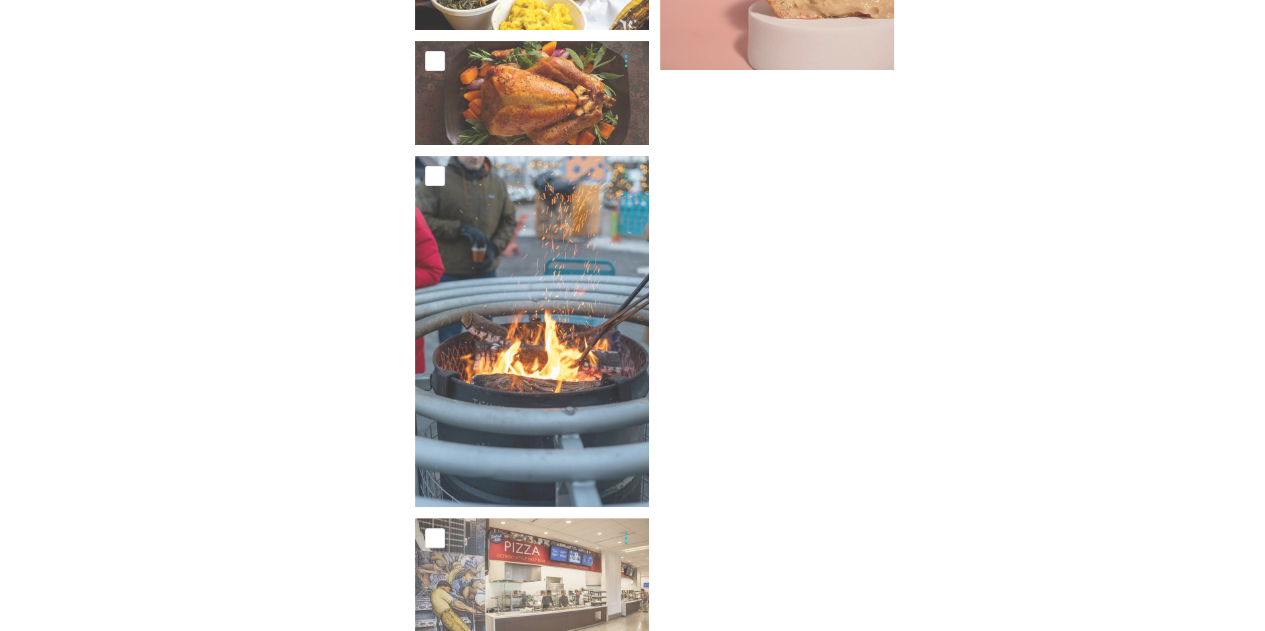 click on "Shared by: Visit Detroit Thank you for visiting the Visit Detroit media hub. Here you'll find all you need to share Detroit's story.
HOW TO USE THE MEDIA HUB
SEARCH:
Type what you’re looking for in the search bar. We've organized assets into albums, you can search all assets or search within albums
GUIDELINES:
The material is only to be used to promote Detroit as a travel and event destination. Please remember to always credit Visit Detroit and photographers when indicated.
Images are not to be used for retail products without prior permission. No postcards. billboards. or calendars. For any questions or assistance regarding the Media Hub Media Centre, please reach out to: [FIRST] [LAST]
Media Relations Manager
[PHONE]
Cell: [PHONE]
[EMAIL]" at bounding box center [225, -2974] 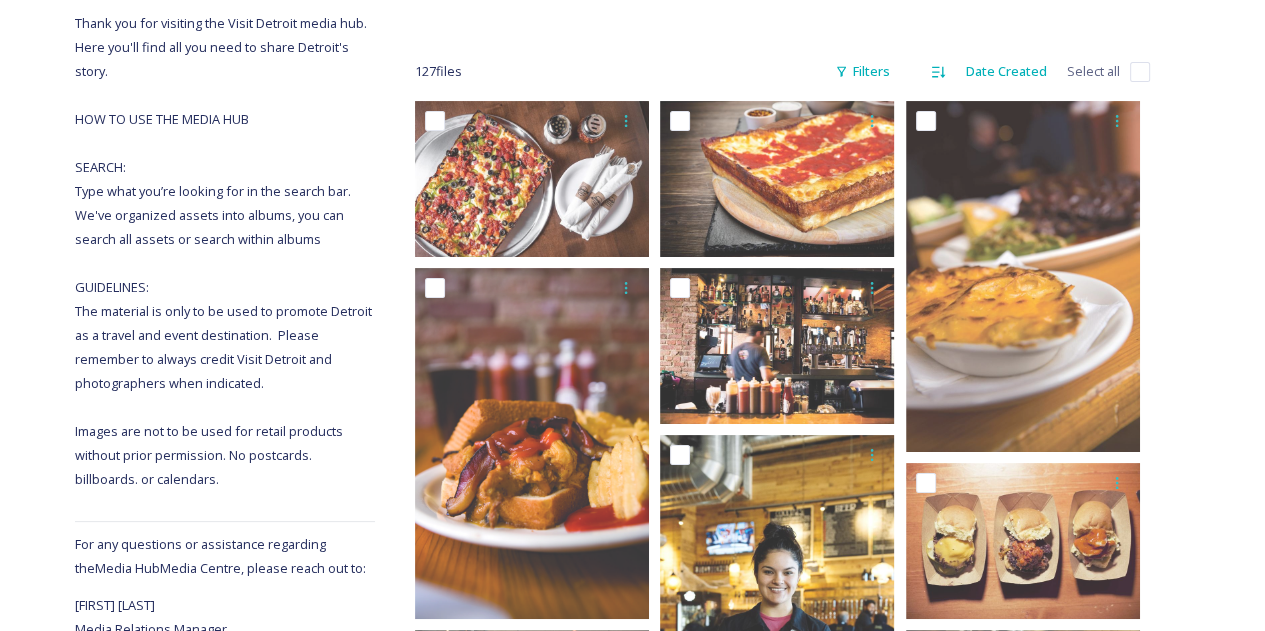 scroll, scrollTop: 77, scrollLeft: 0, axis: vertical 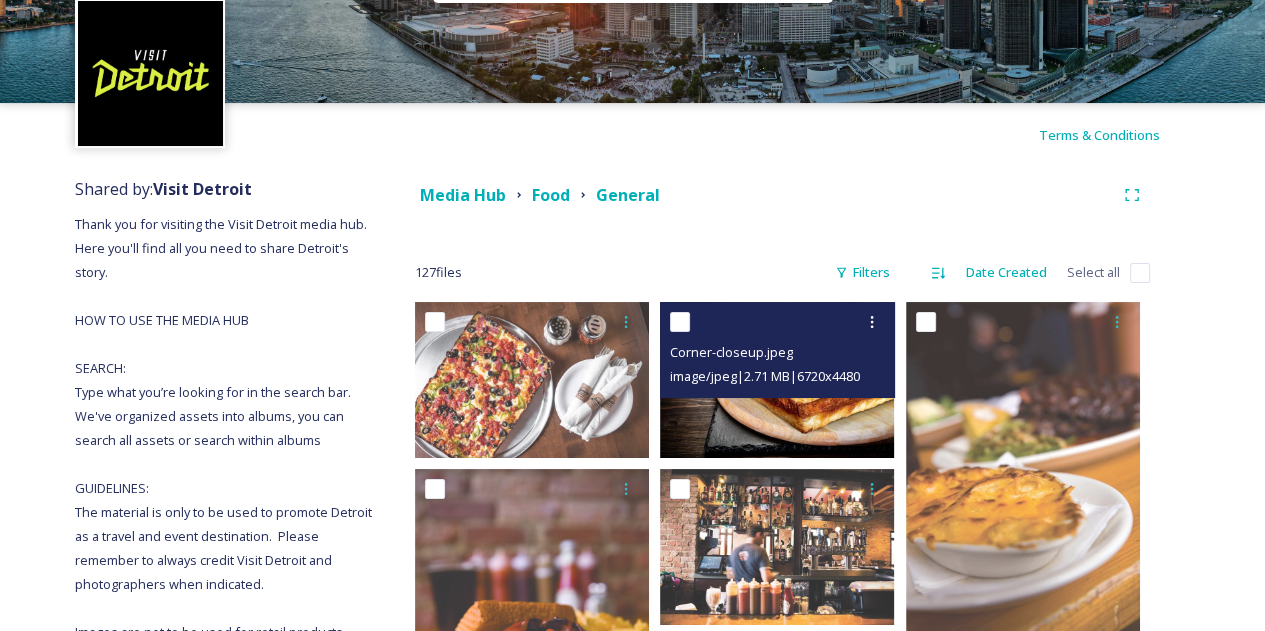 click at bounding box center [777, 380] 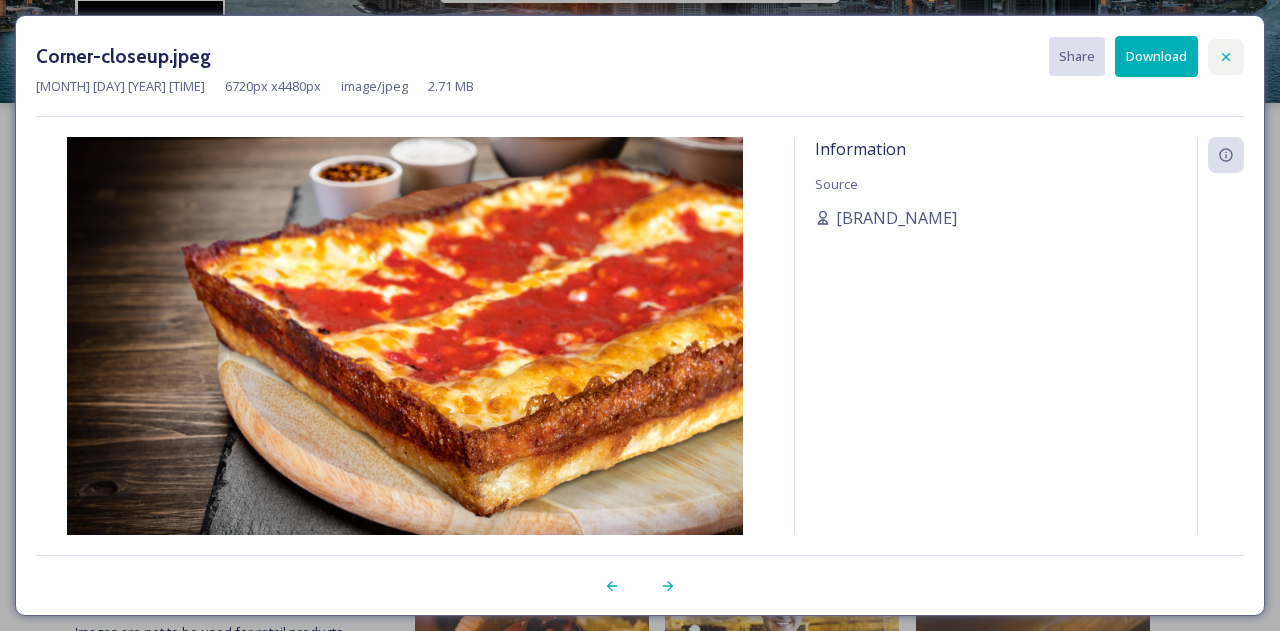 click 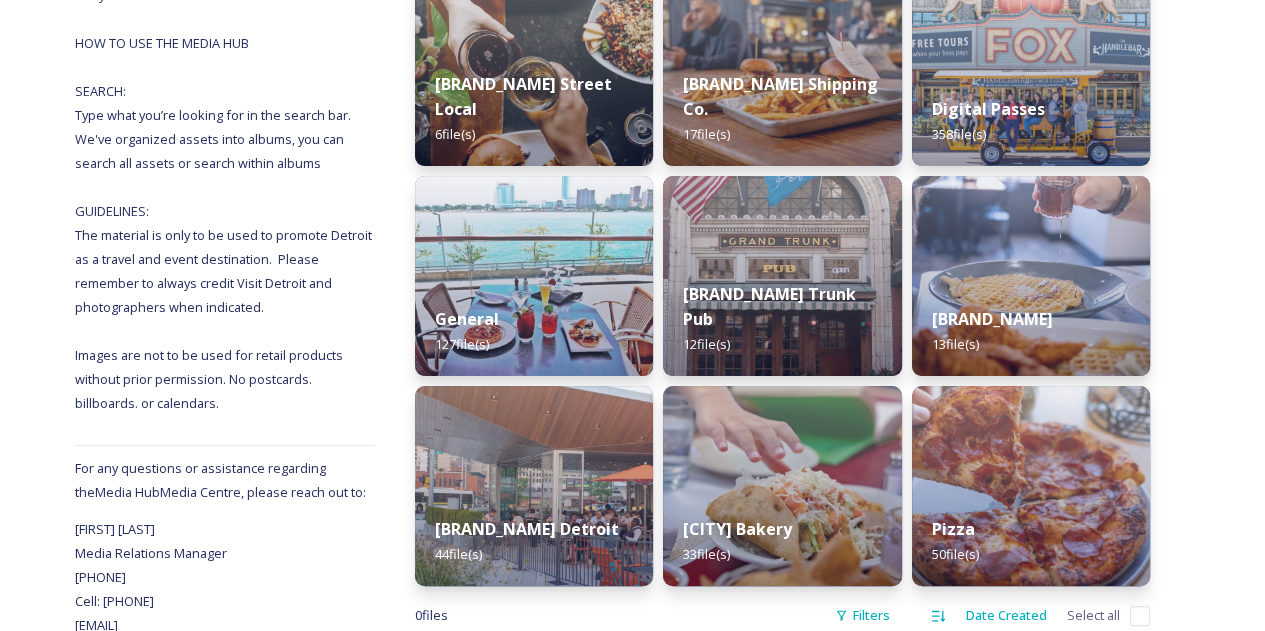scroll, scrollTop: 400, scrollLeft: 0, axis: vertical 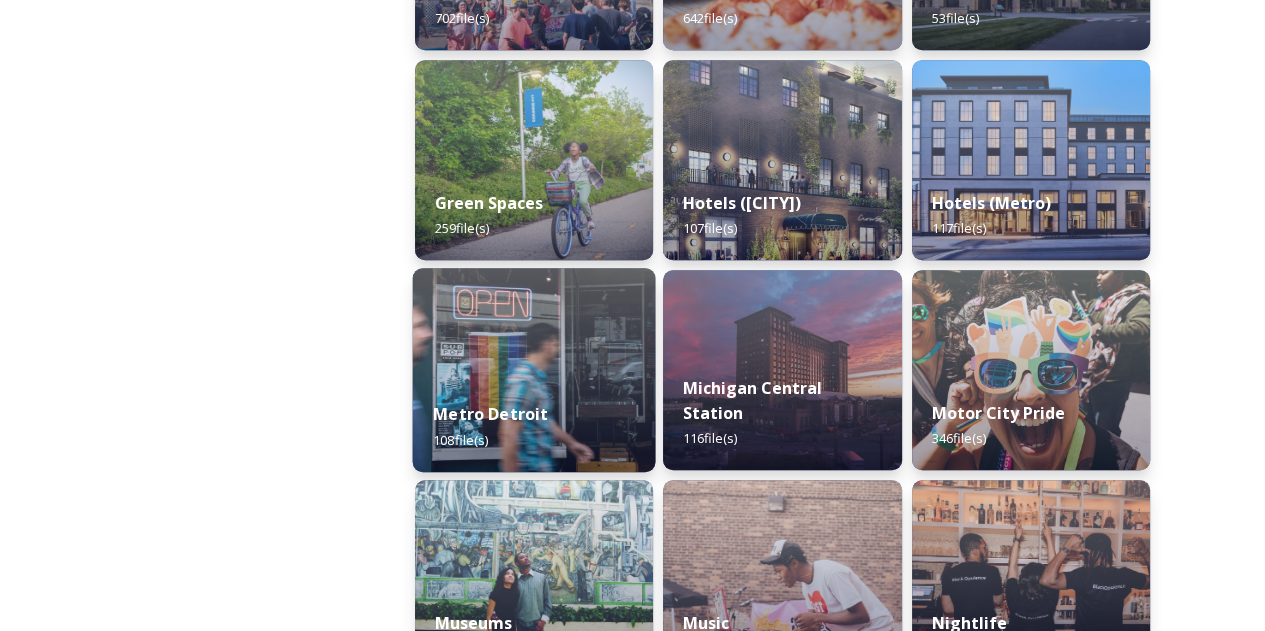 click at bounding box center [534, 370] 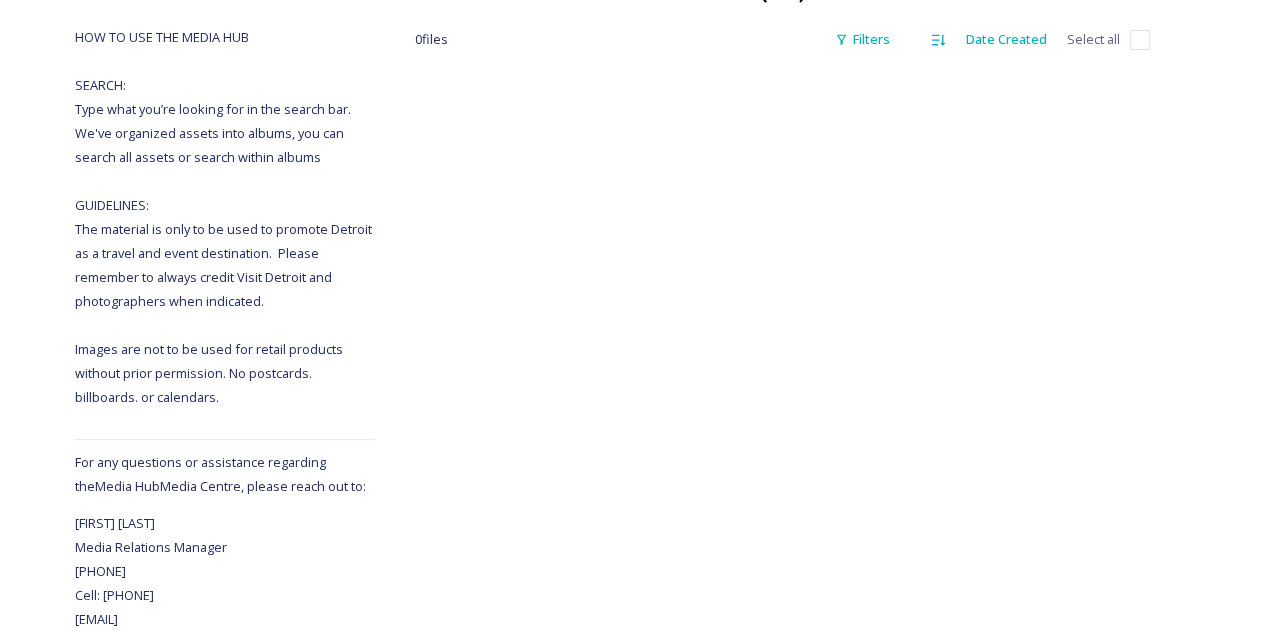 scroll, scrollTop: 0, scrollLeft: 0, axis: both 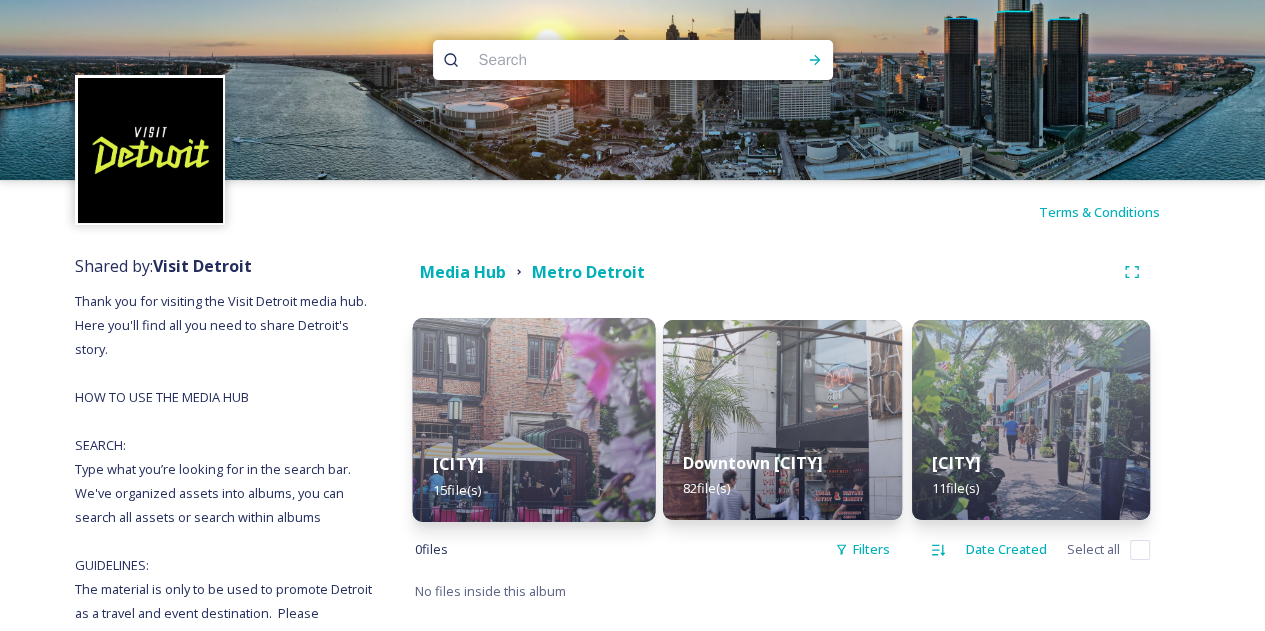 click at bounding box center (534, 420) 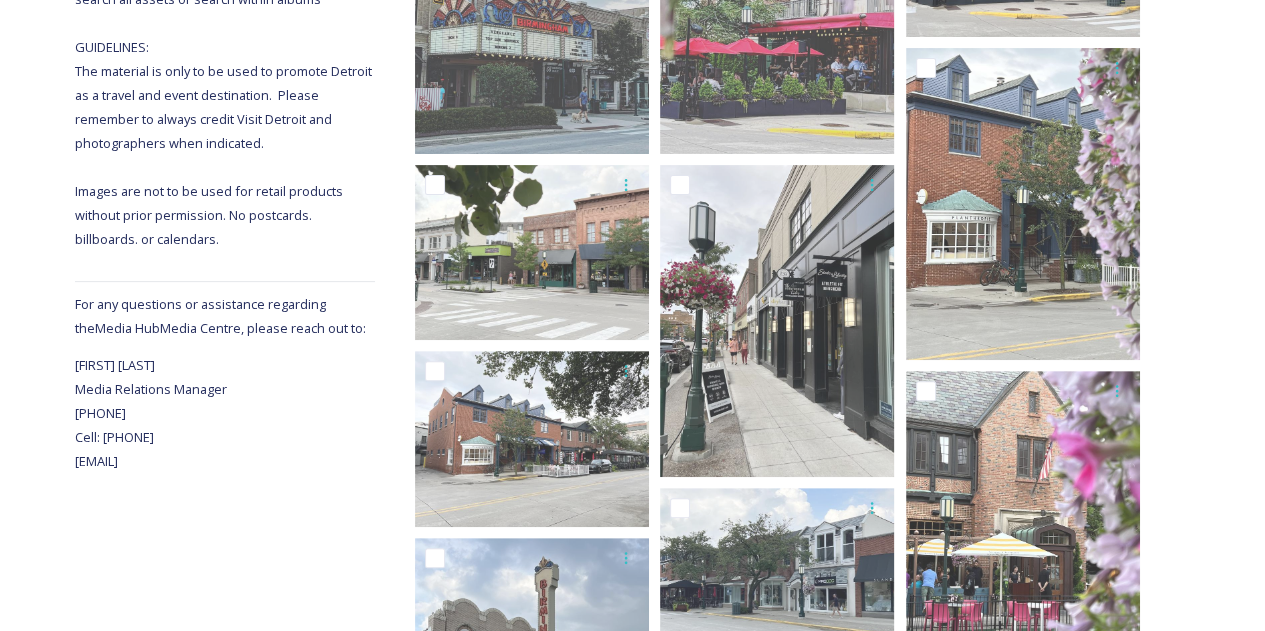 scroll, scrollTop: 0, scrollLeft: 0, axis: both 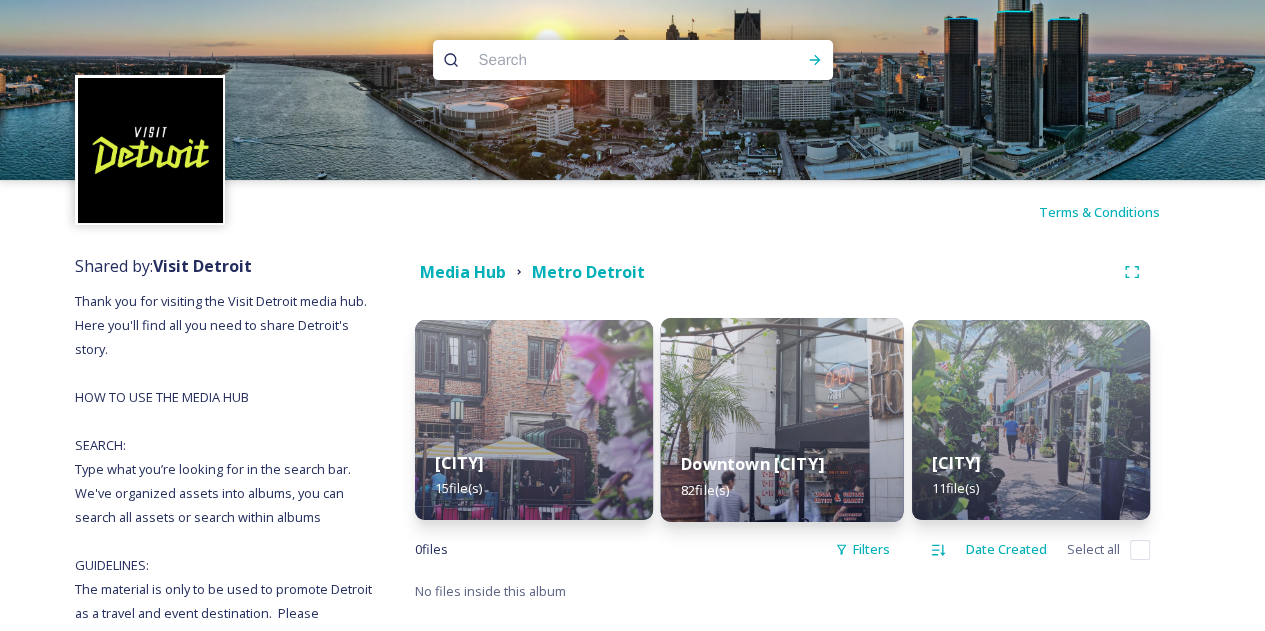 click at bounding box center (782, 420) 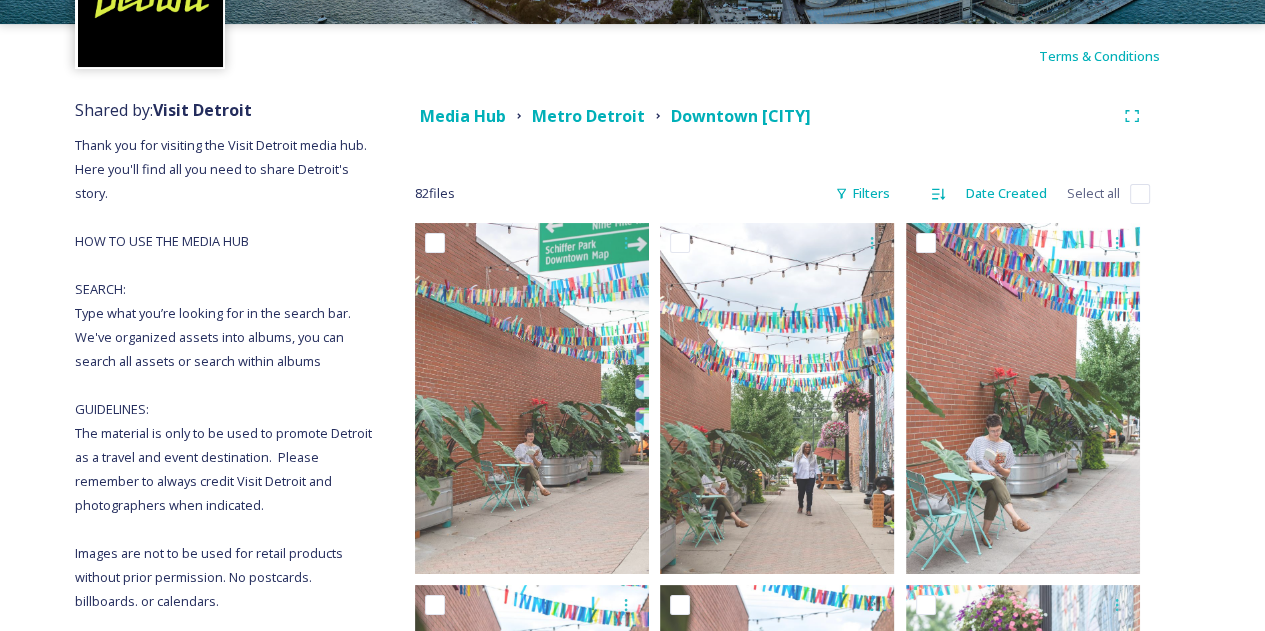 scroll, scrollTop: 0, scrollLeft: 0, axis: both 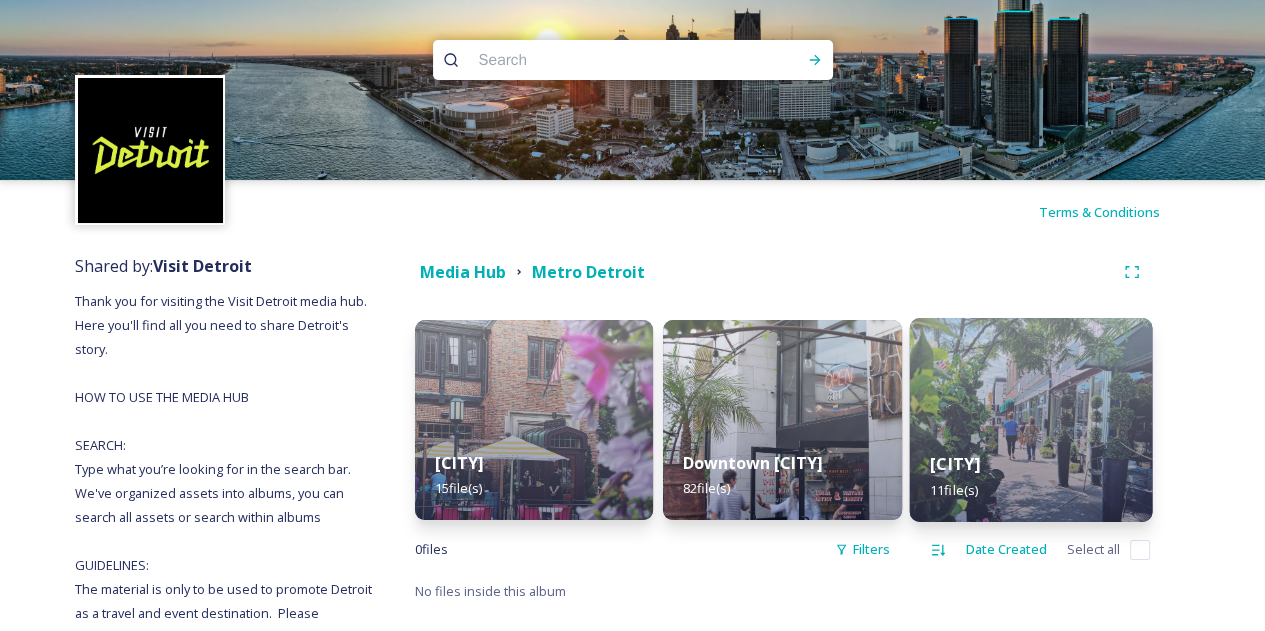 click at bounding box center [1030, 420] 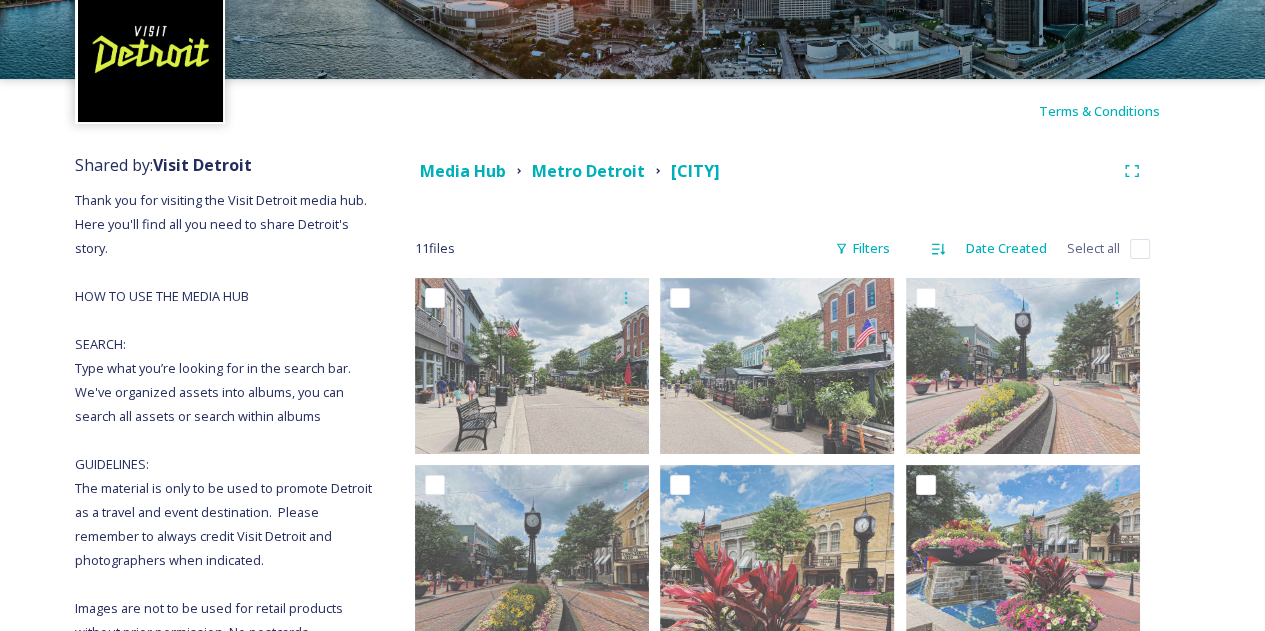 scroll, scrollTop: 0, scrollLeft: 0, axis: both 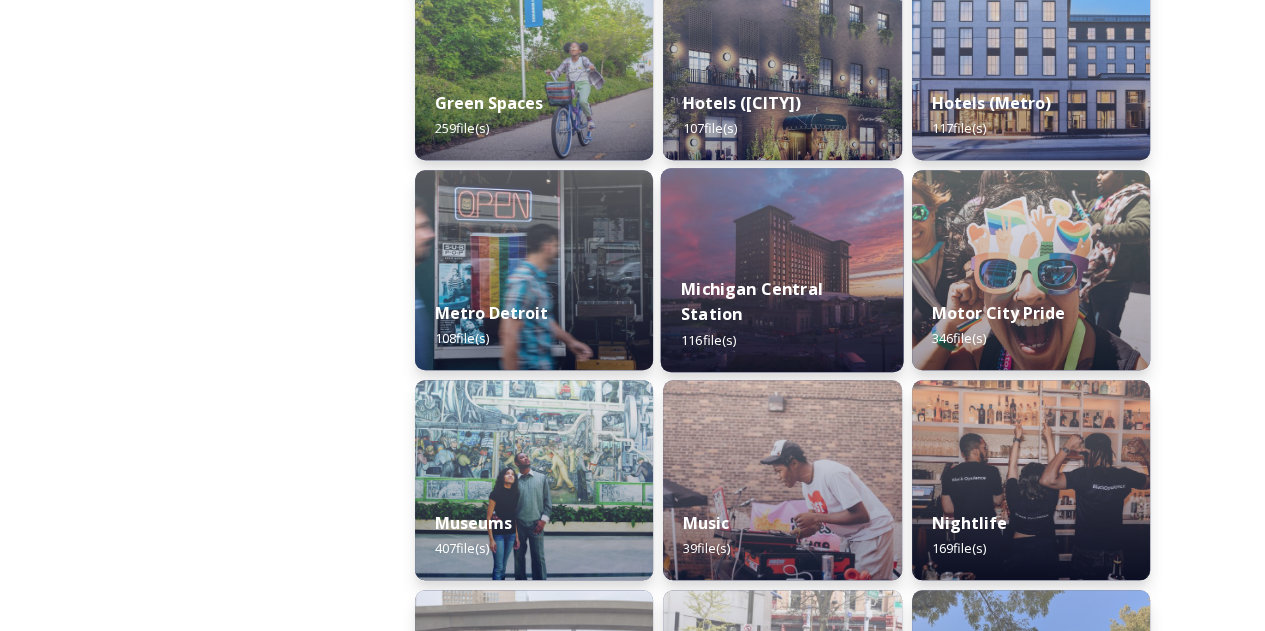 click at bounding box center [782, 270] 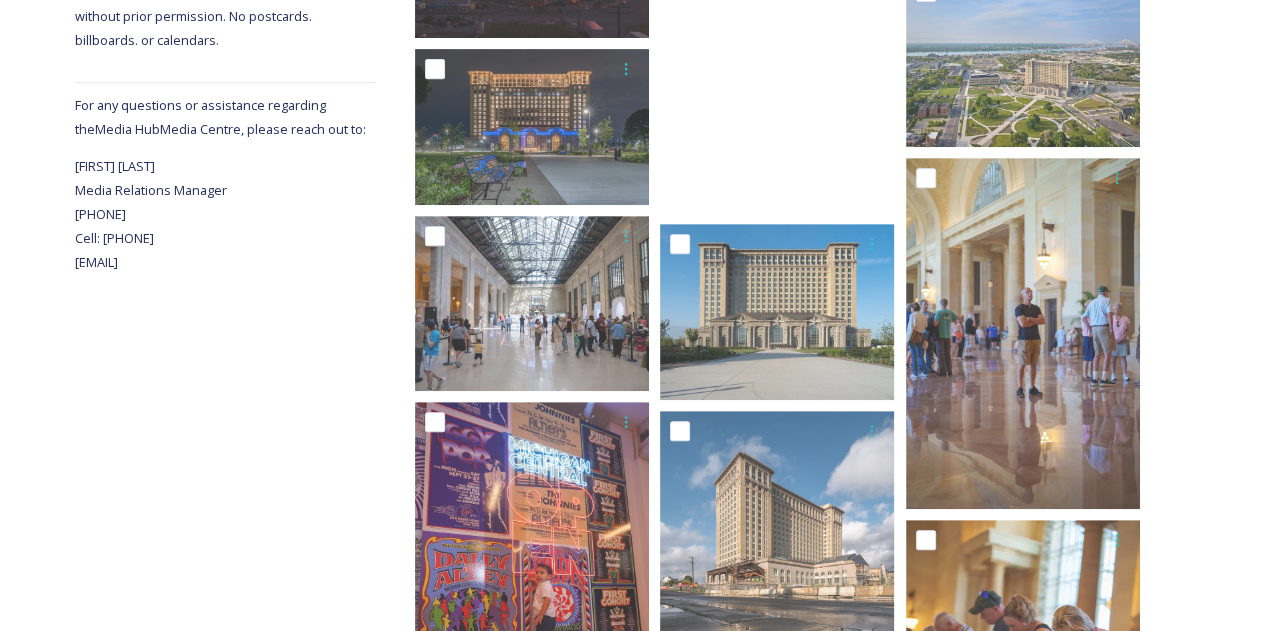 scroll, scrollTop: 600, scrollLeft: 0, axis: vertical 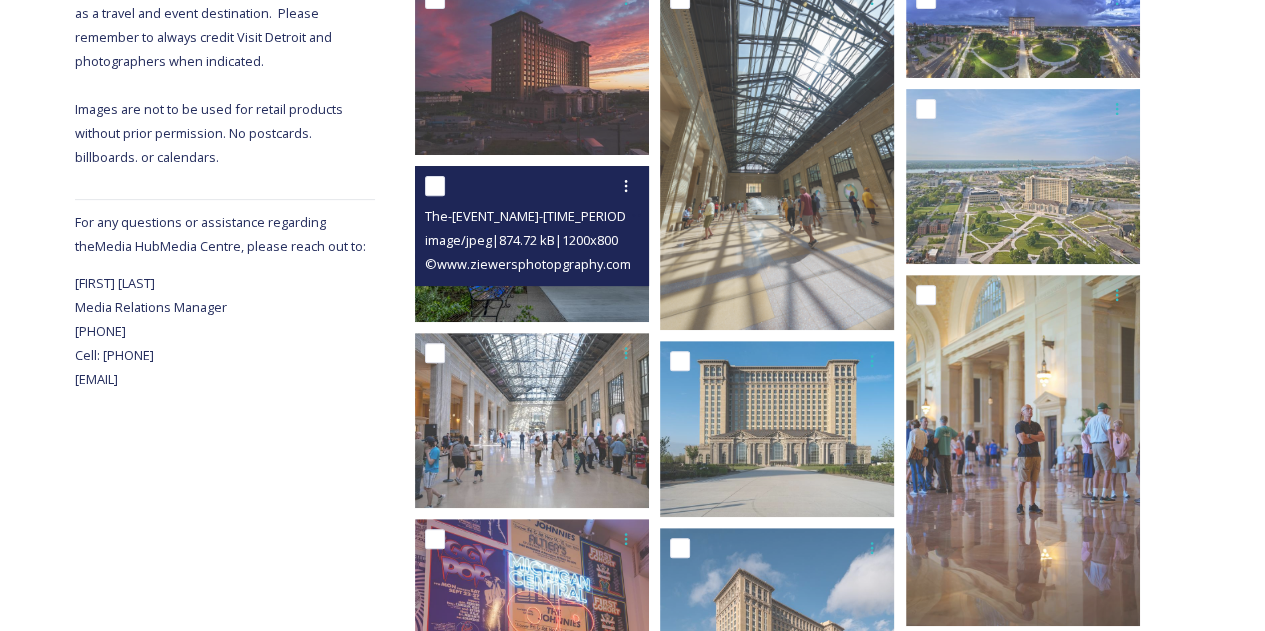 click on "The-[EVENT_NAME]-[TIME_PERIOD].jpg" at bounding box center (538, 216) 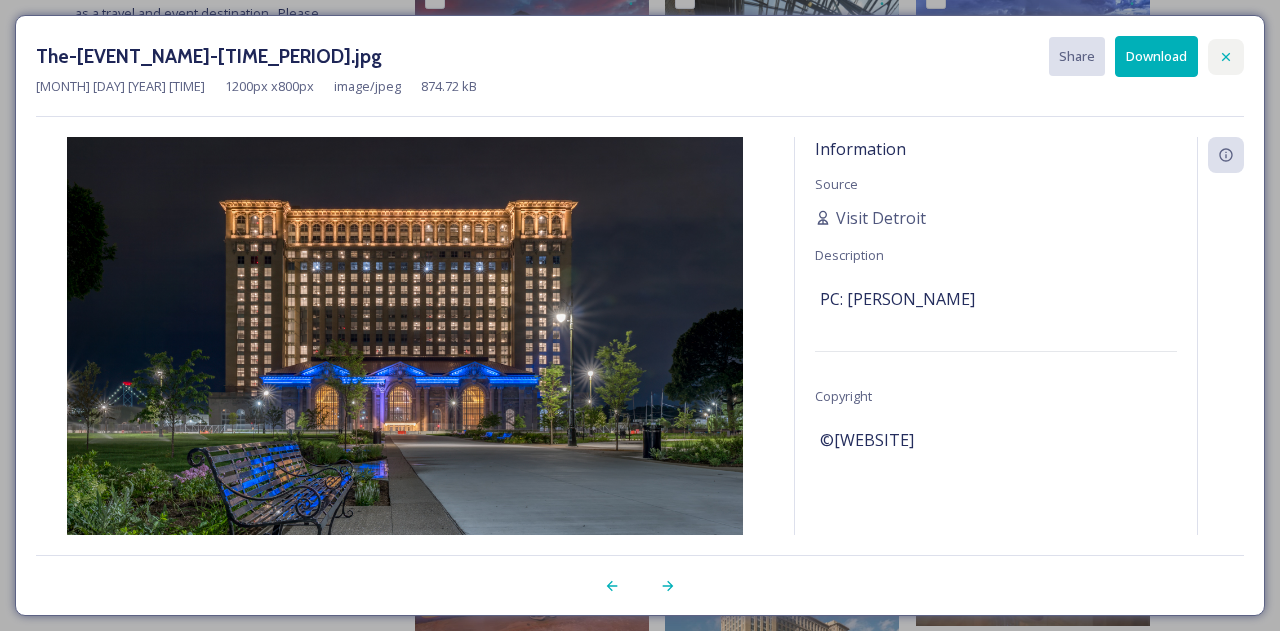 click 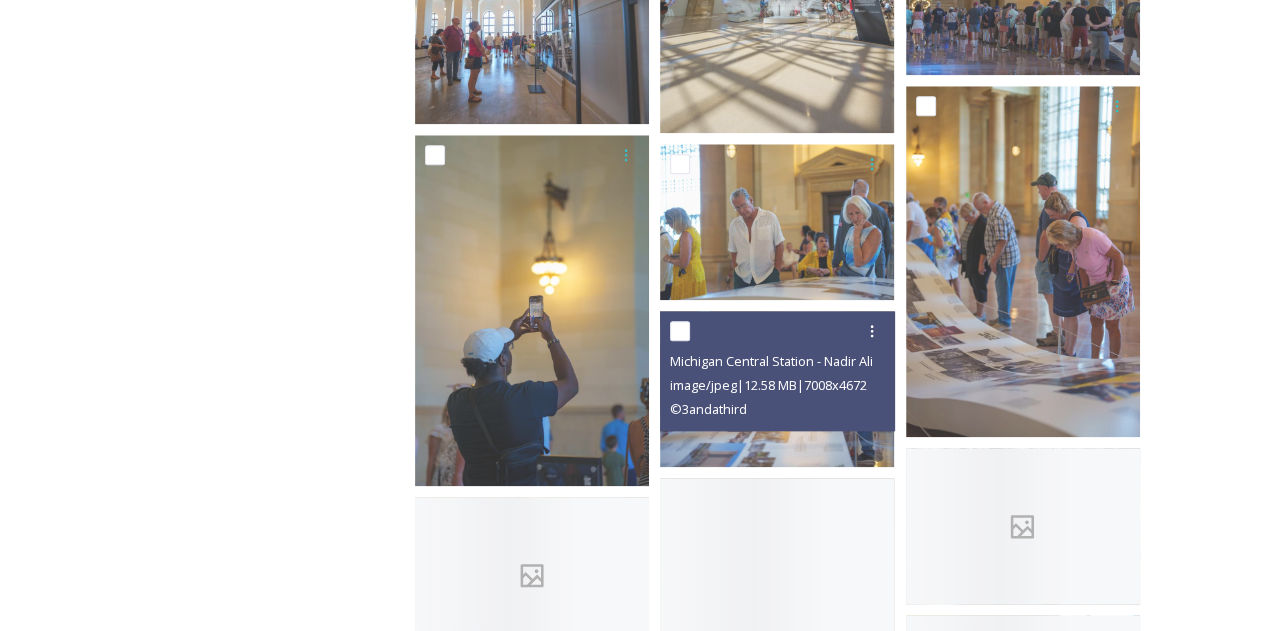 scroll, scrollTop: 1900, scrollLeft: 0, axis: vertical 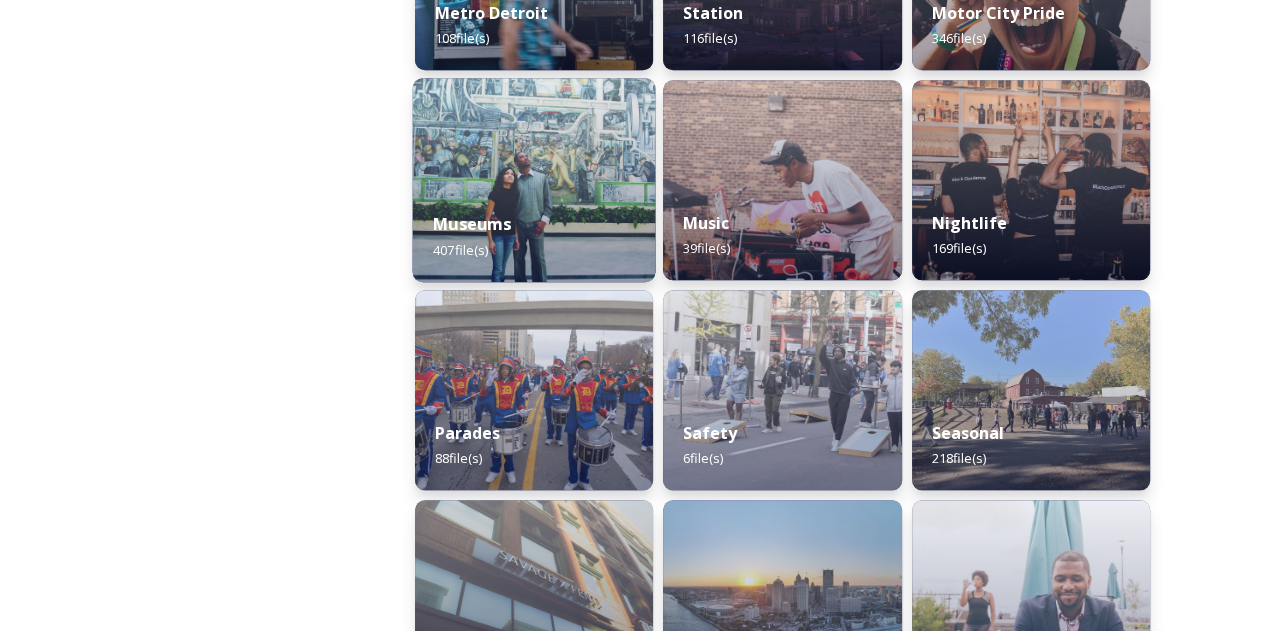 click at bounding box center (534, 180) 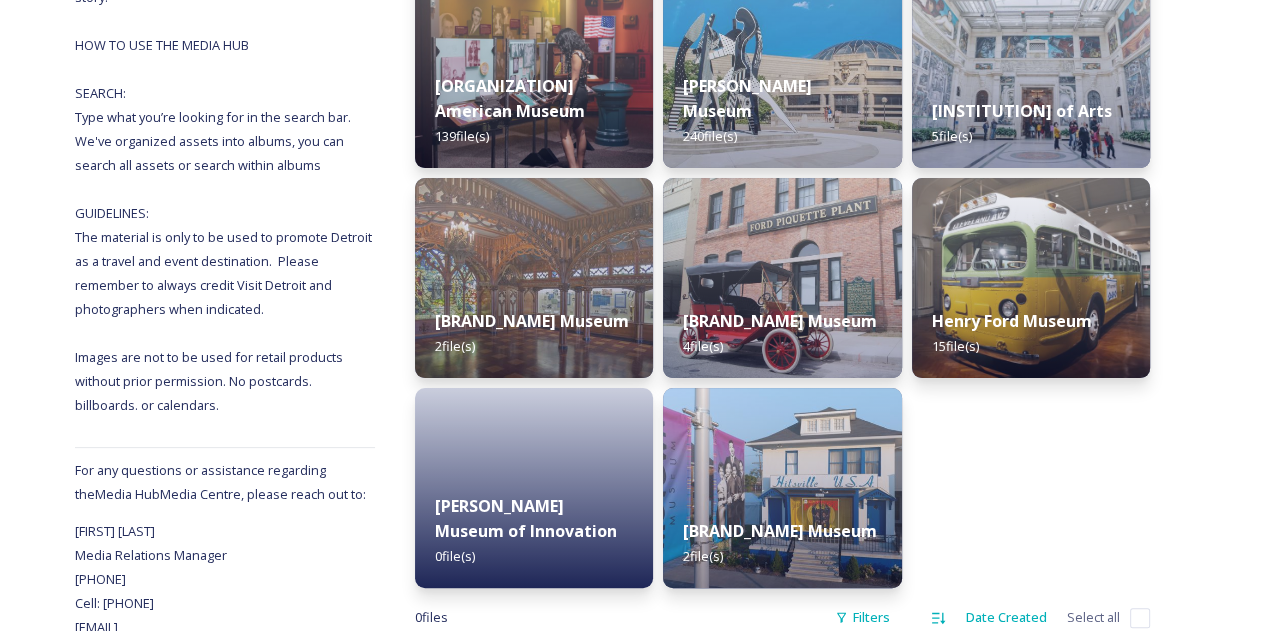 scroll, scrollTop: 400, scrollLeft: 0, axis: vertical 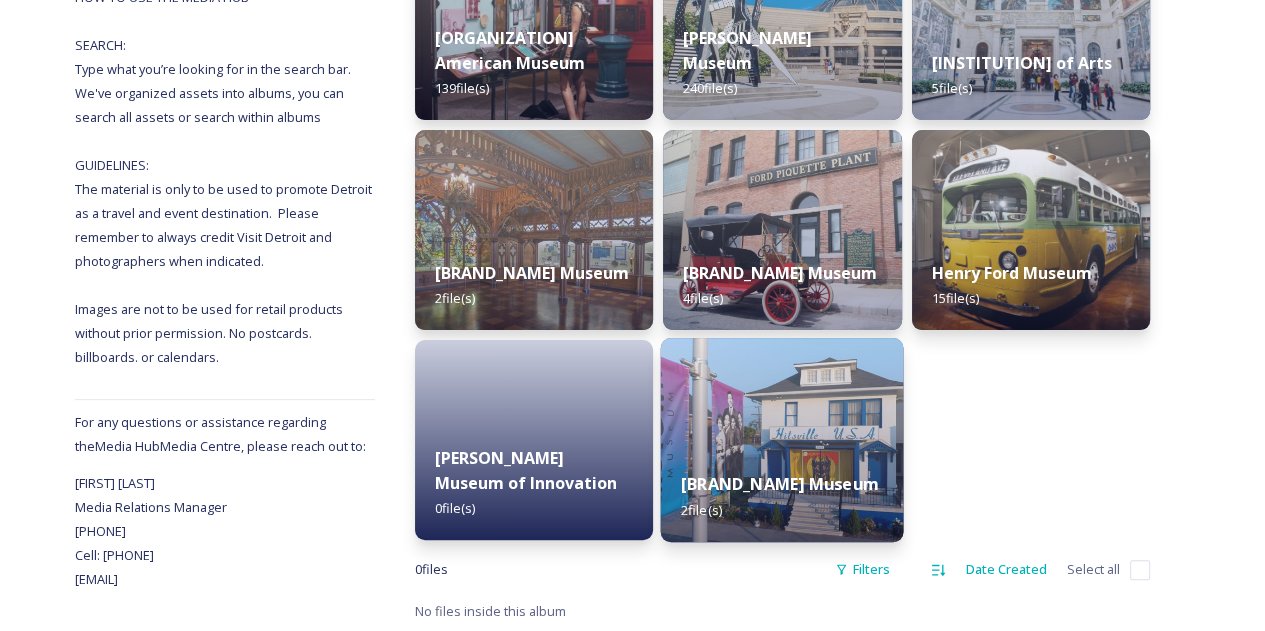 click at bounding box center [782, 440] 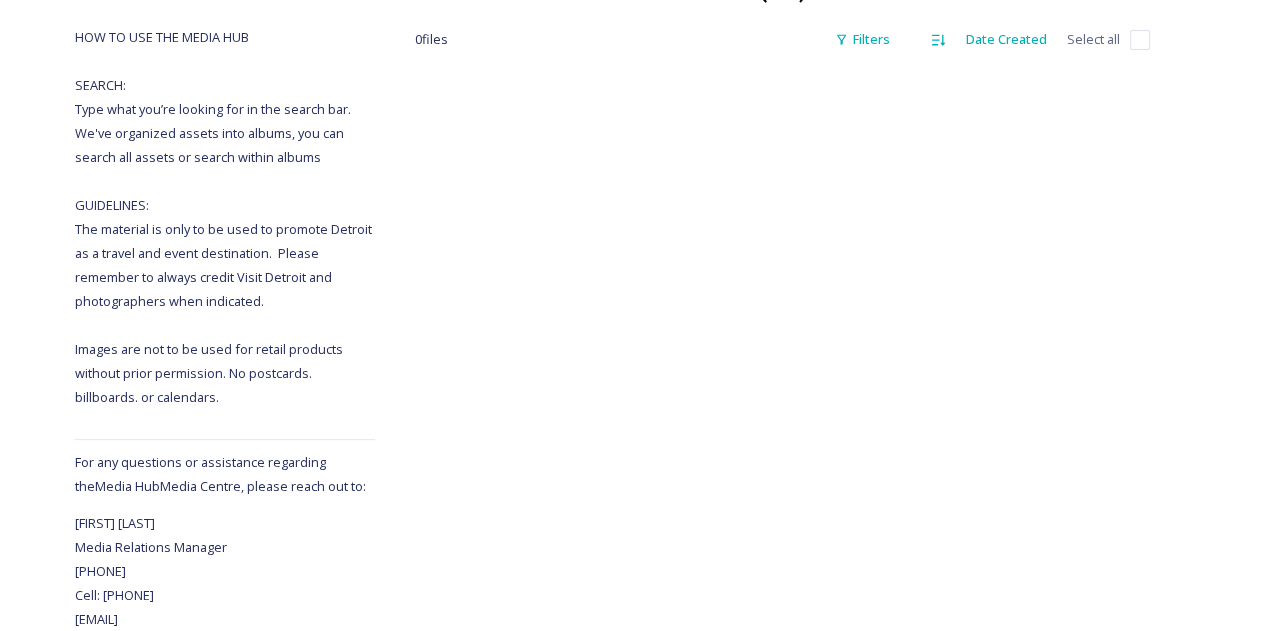 scroll, scrollTop: 0, scrollLeft: 0, axis: both 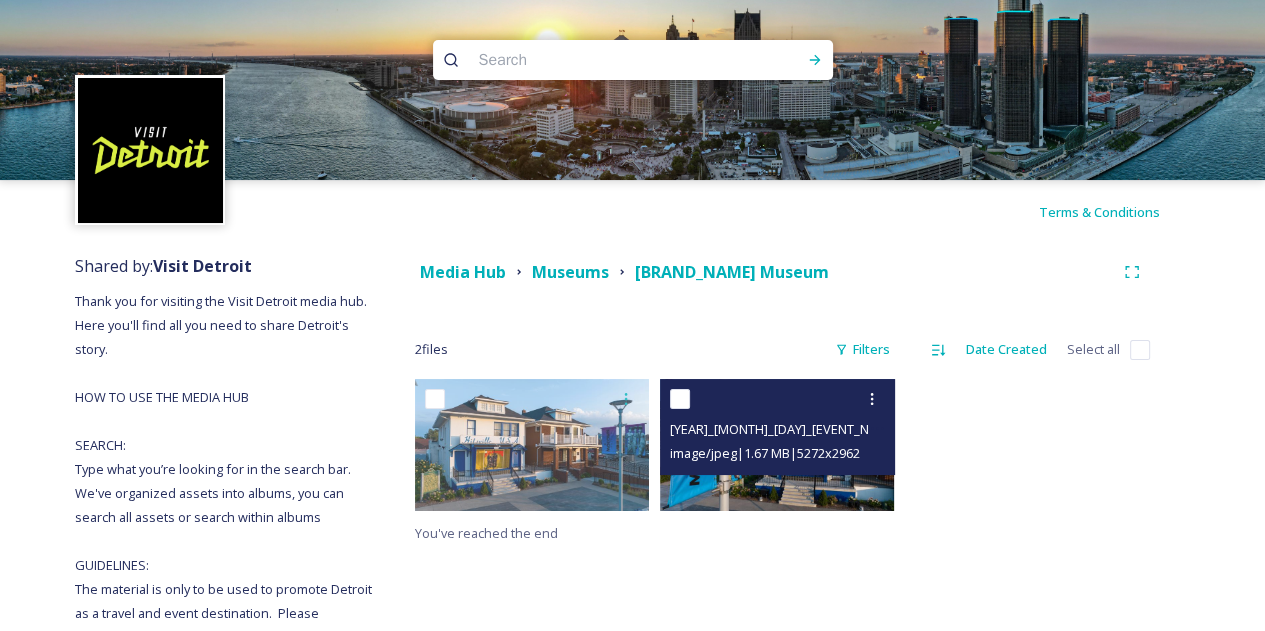click on "image/jpeg  |  1.67 MB  |  5272  x  2962" at bounding box center [765, 453] 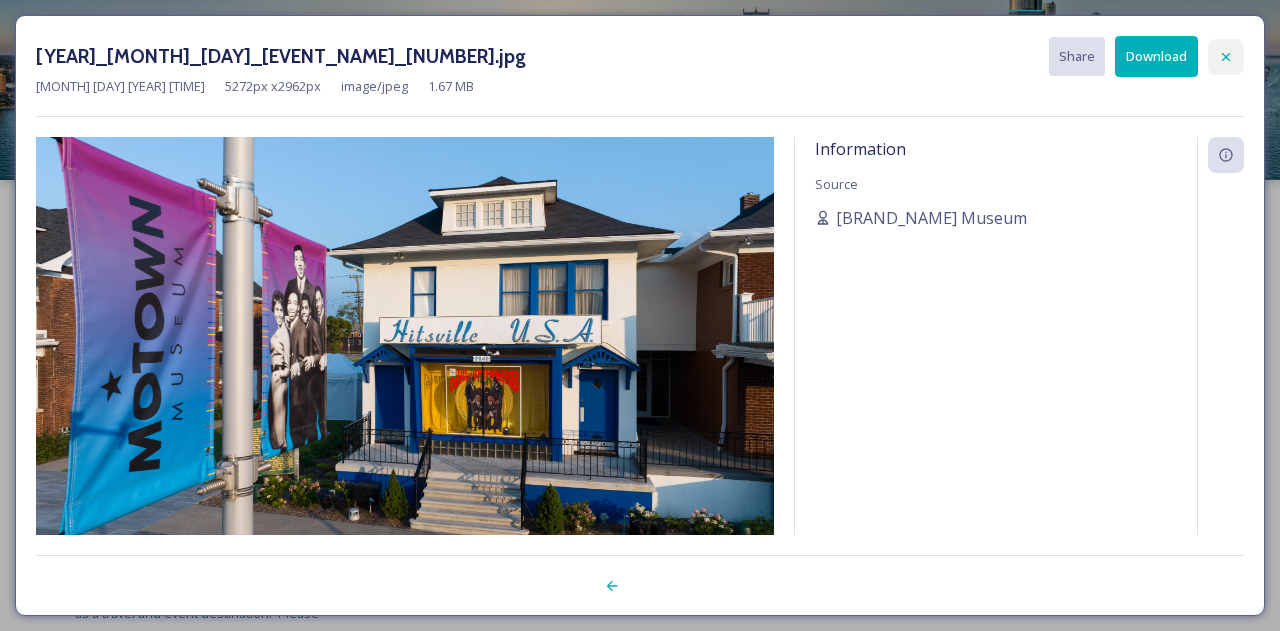 click 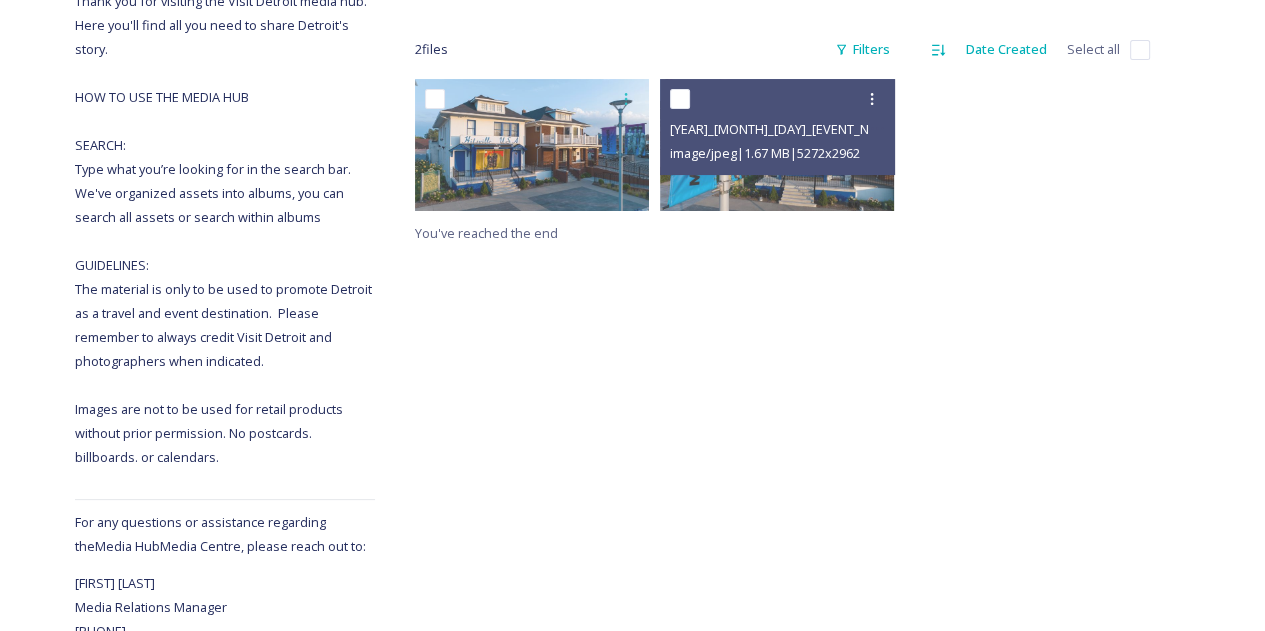 scroll, scrollTop: 0, scrollLeft: 0, axis: both 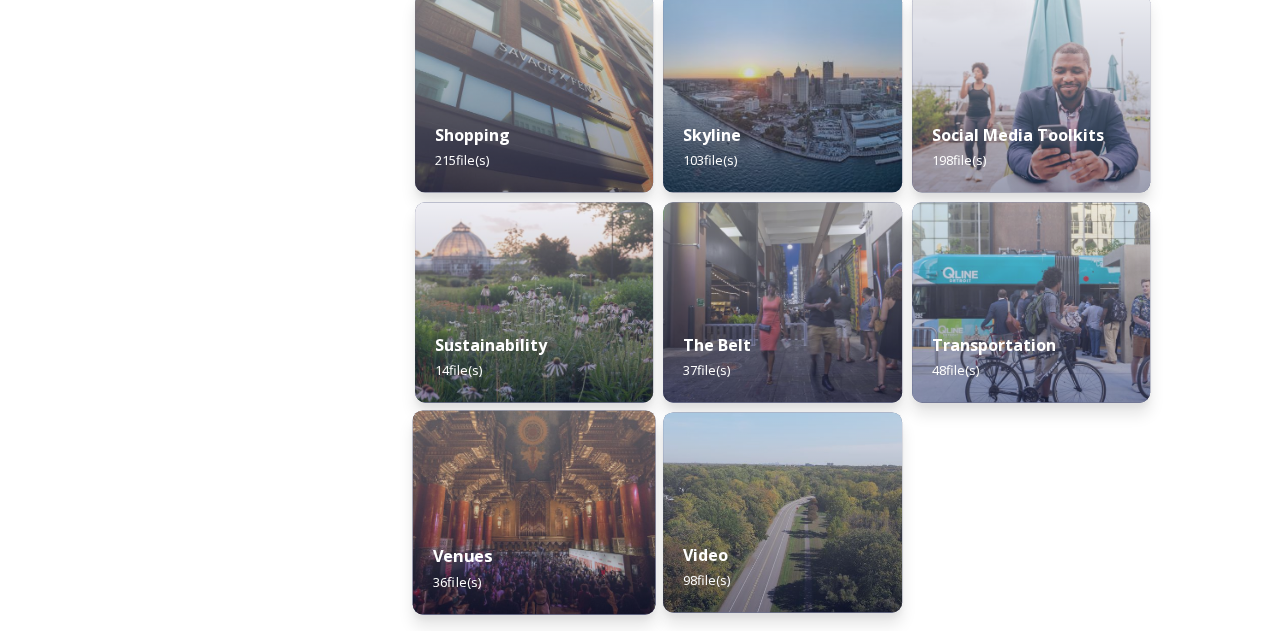 click at bounding box center [534, 512] 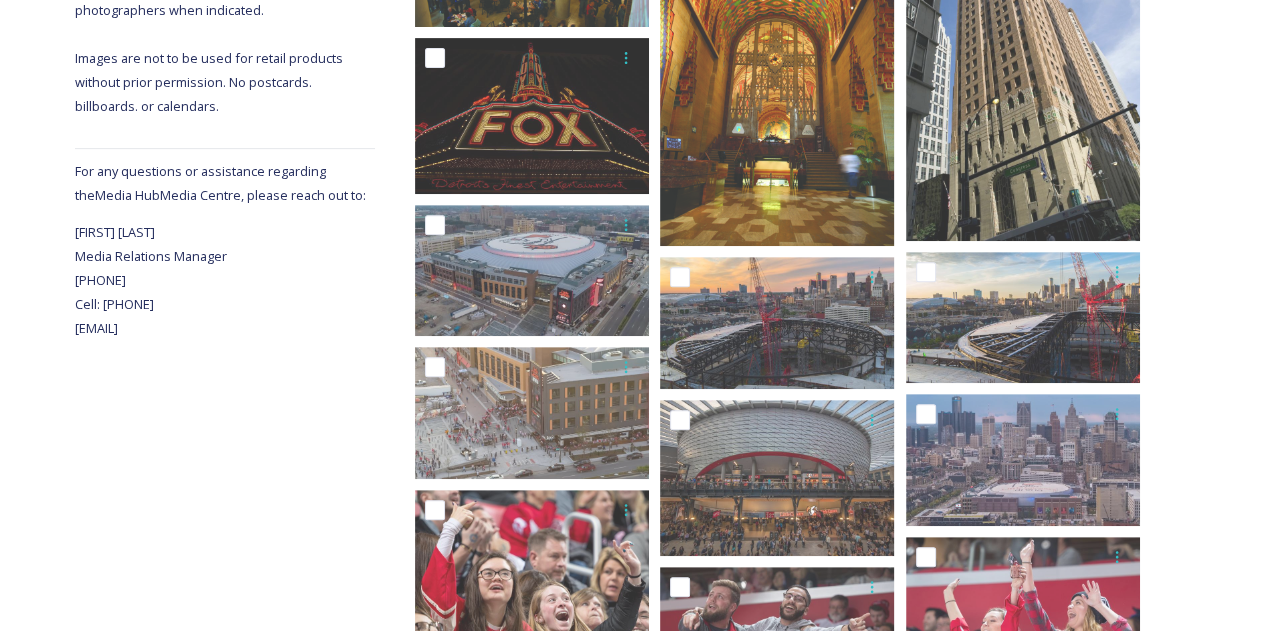 scroll, scrollTop: 700, scrollLeft: 0, axis: vertical 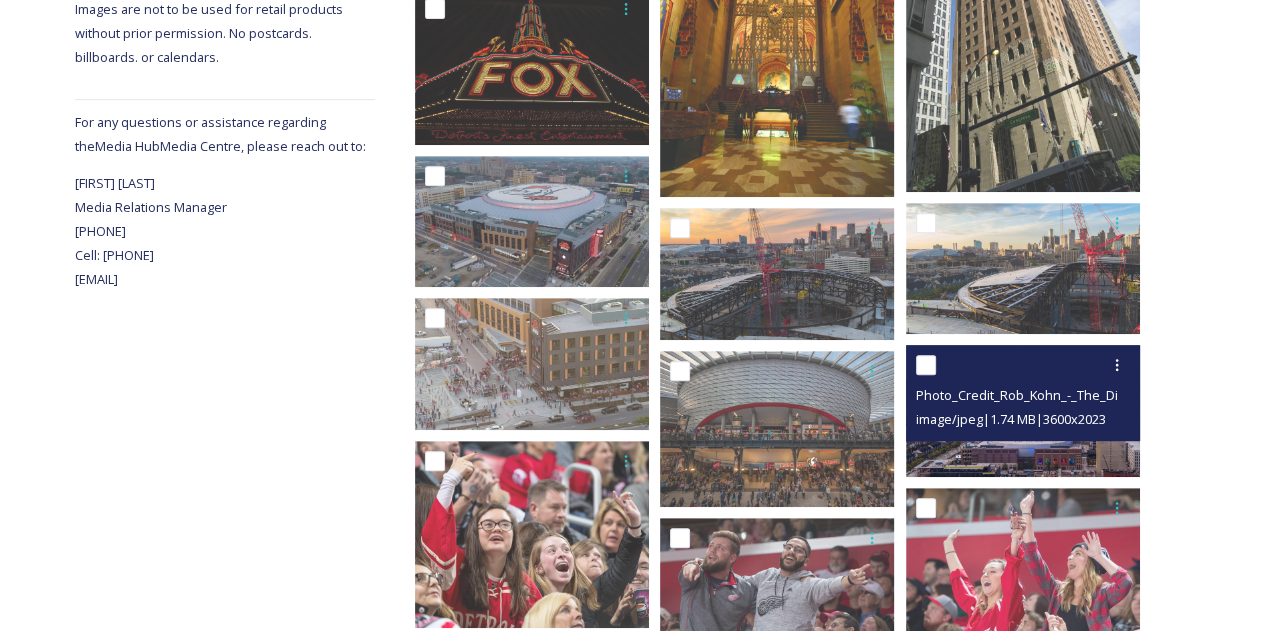 click at bounding box center (1023, 410) 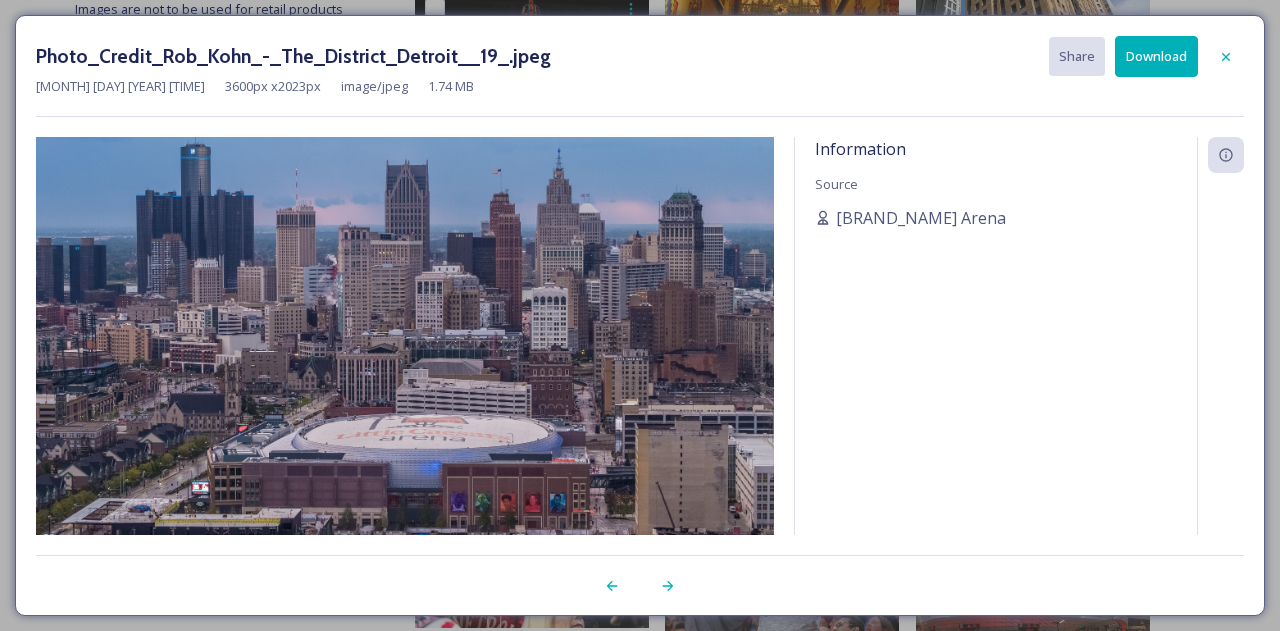 click at bounding box center [1220, 362] 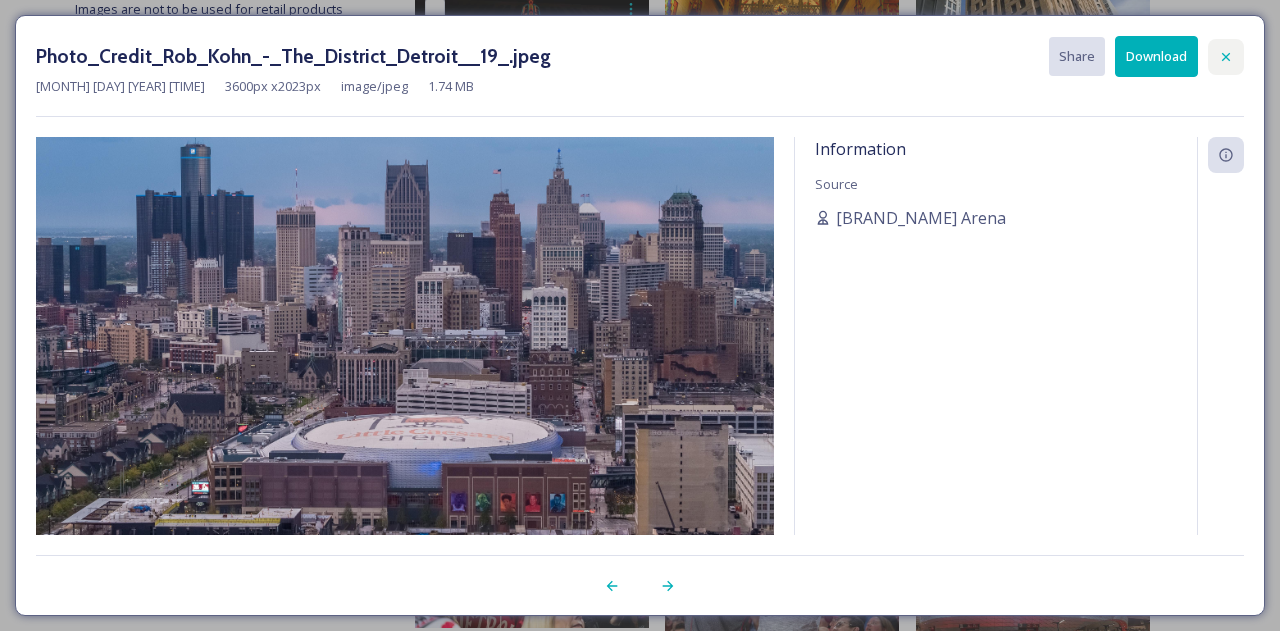 click at bounding box center (1226, 57) 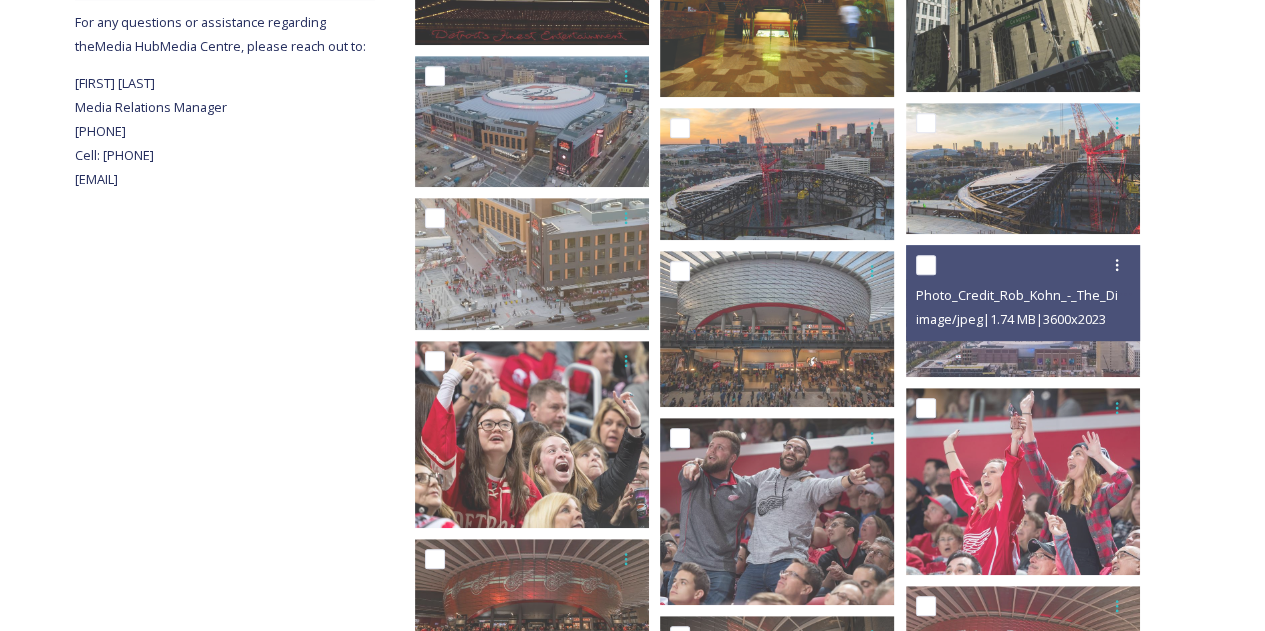 scroll, scrollTop: 0, scrollLeft: 0, axis: both 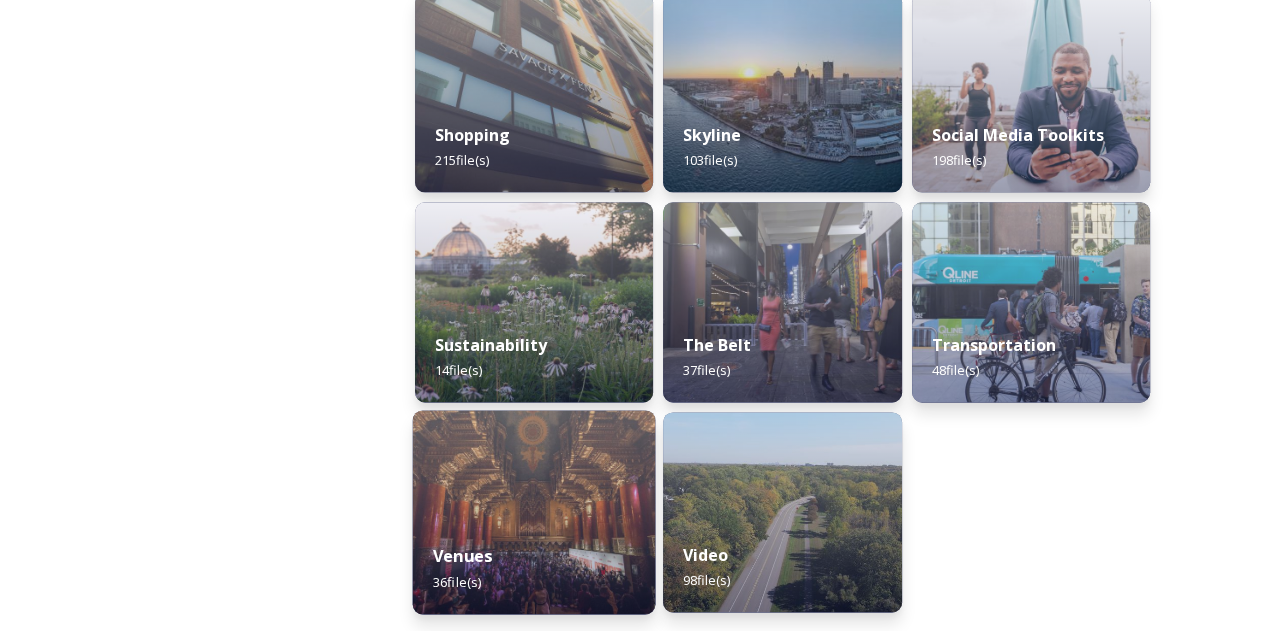 click at bounding box center (534, 512) 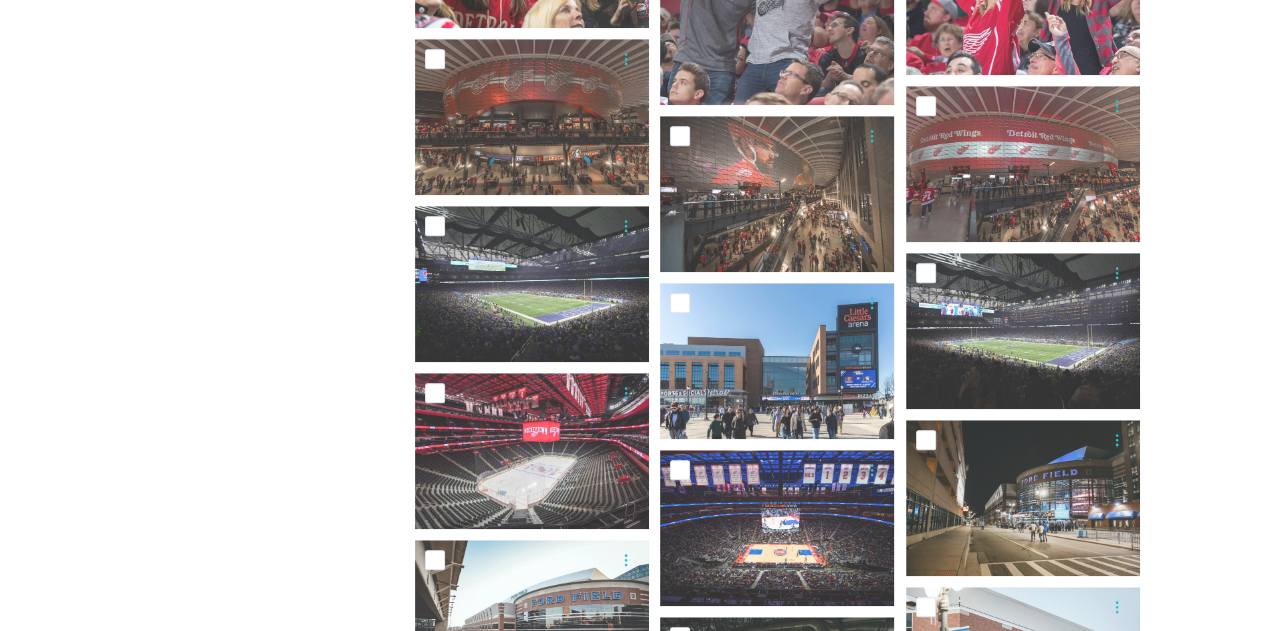 scroll, scrollTop: 1400, scrollLeft: 0, axis: vertical 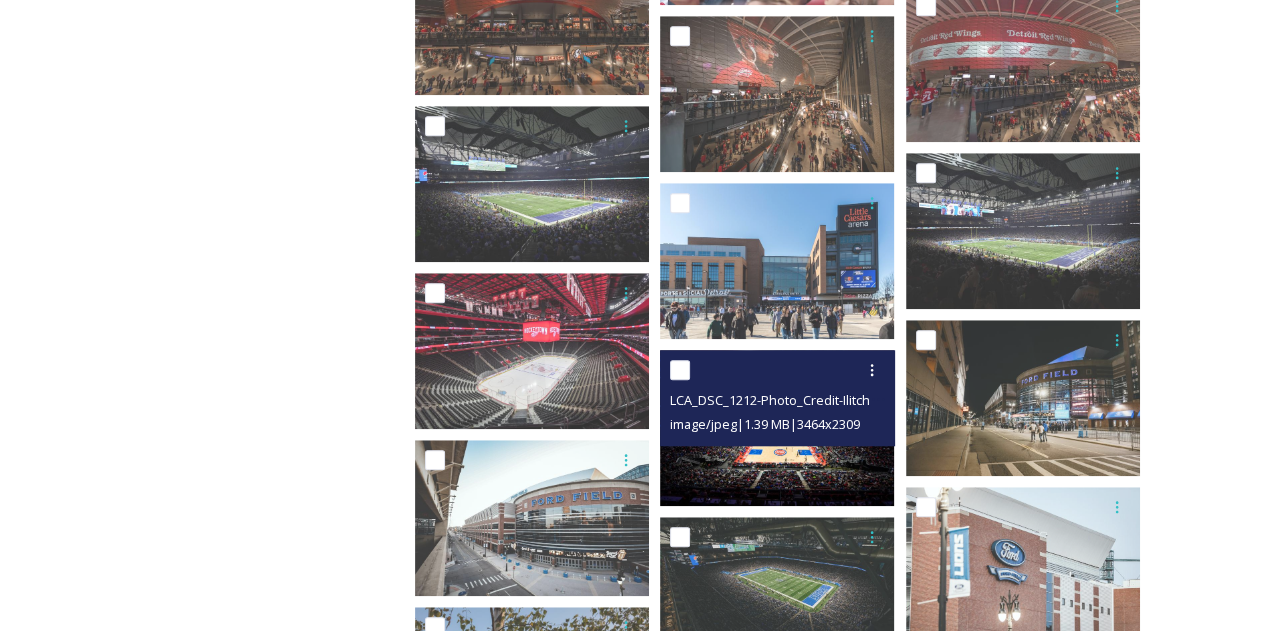 click at bounding box center (777, 428) 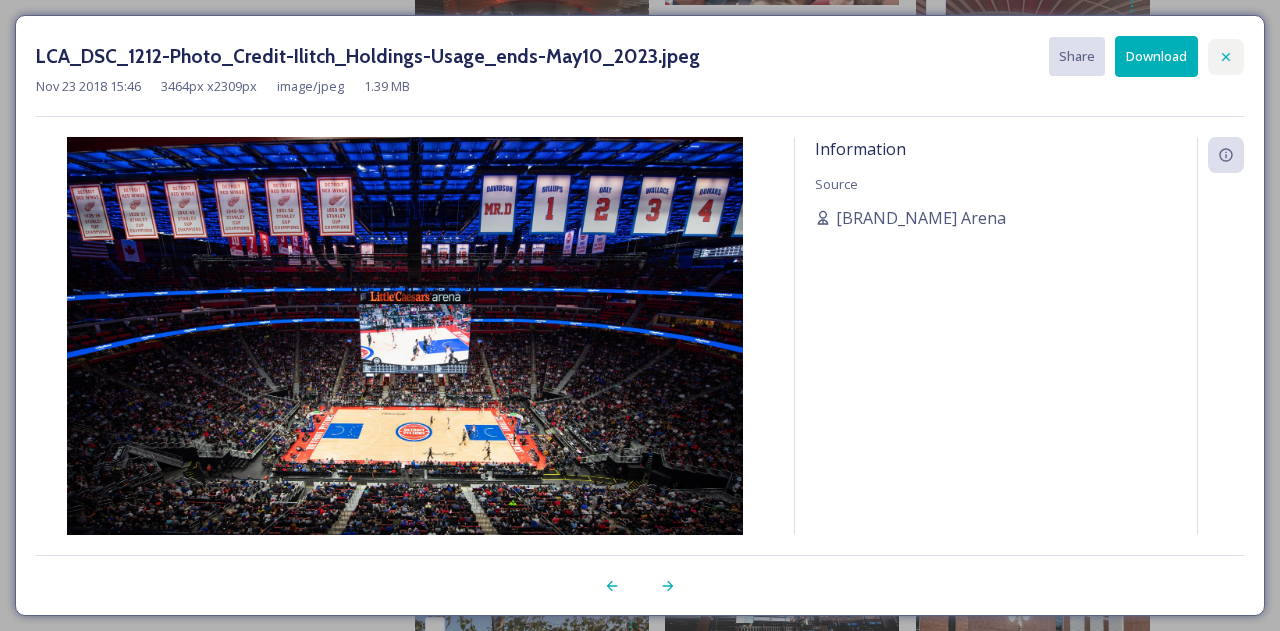 drag, startPoint x: 1220, startPoint y: 58, endPoint x: 1209, endPoint y: 56, distance: 11.18034 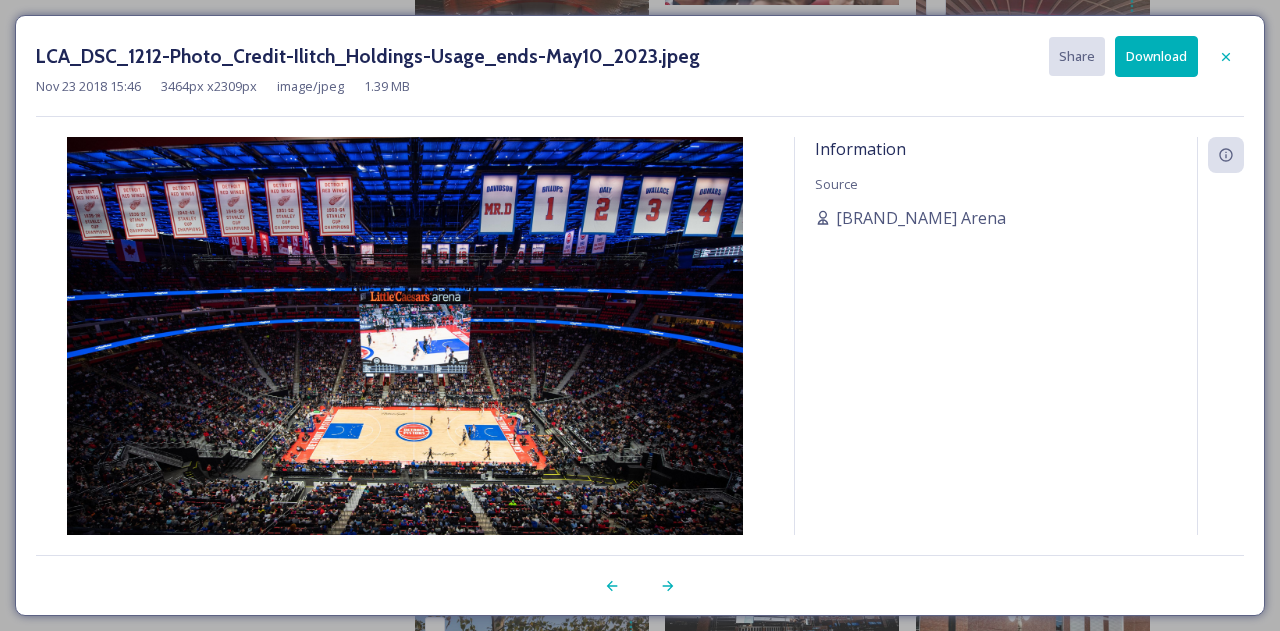 click 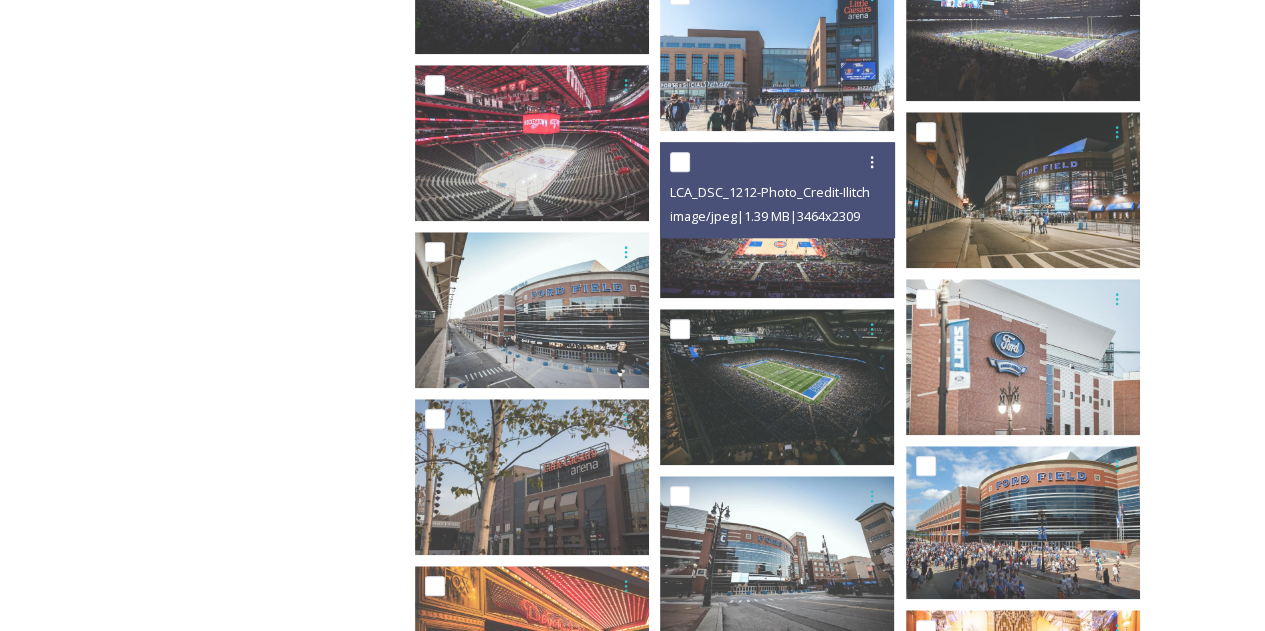 scroll, scrollTop: 1562, scrollLeft: 0, axis: vertical 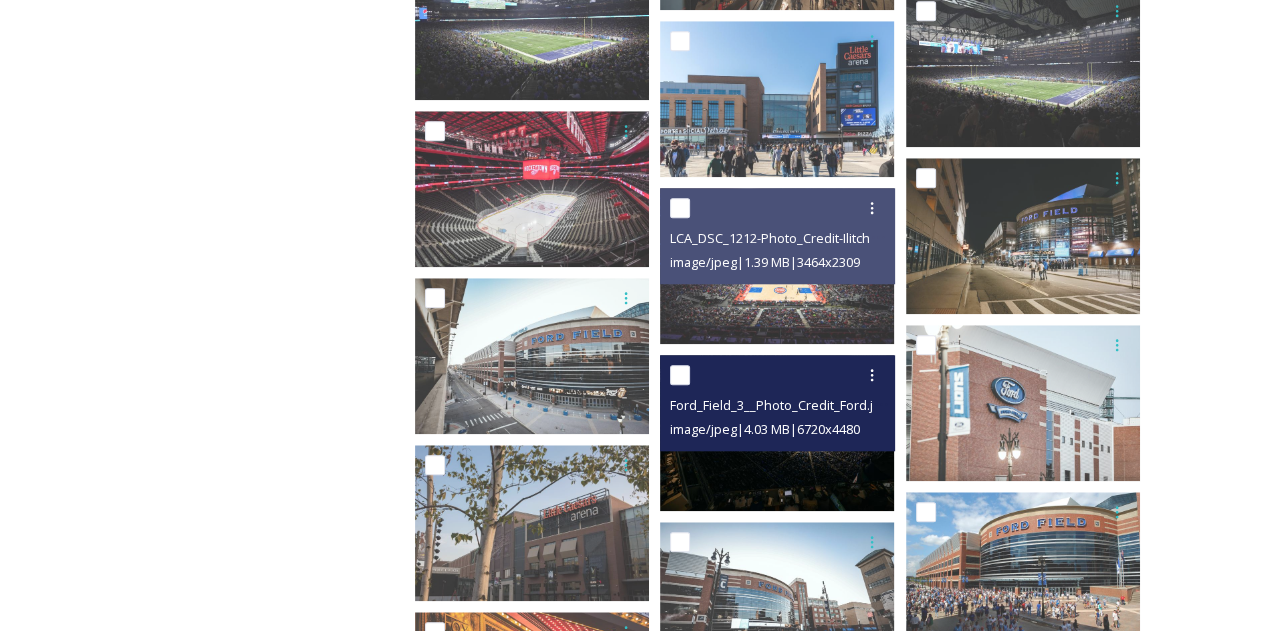click at bounding box center [777, 433] 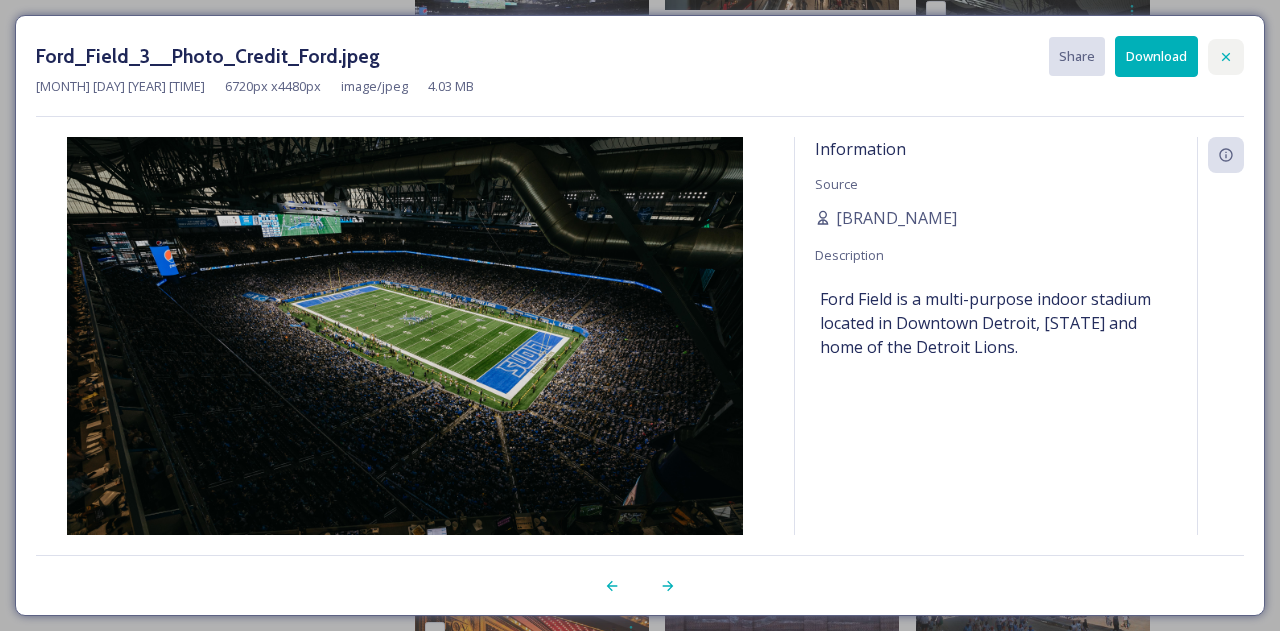 click at bounding box center (1226, 57) 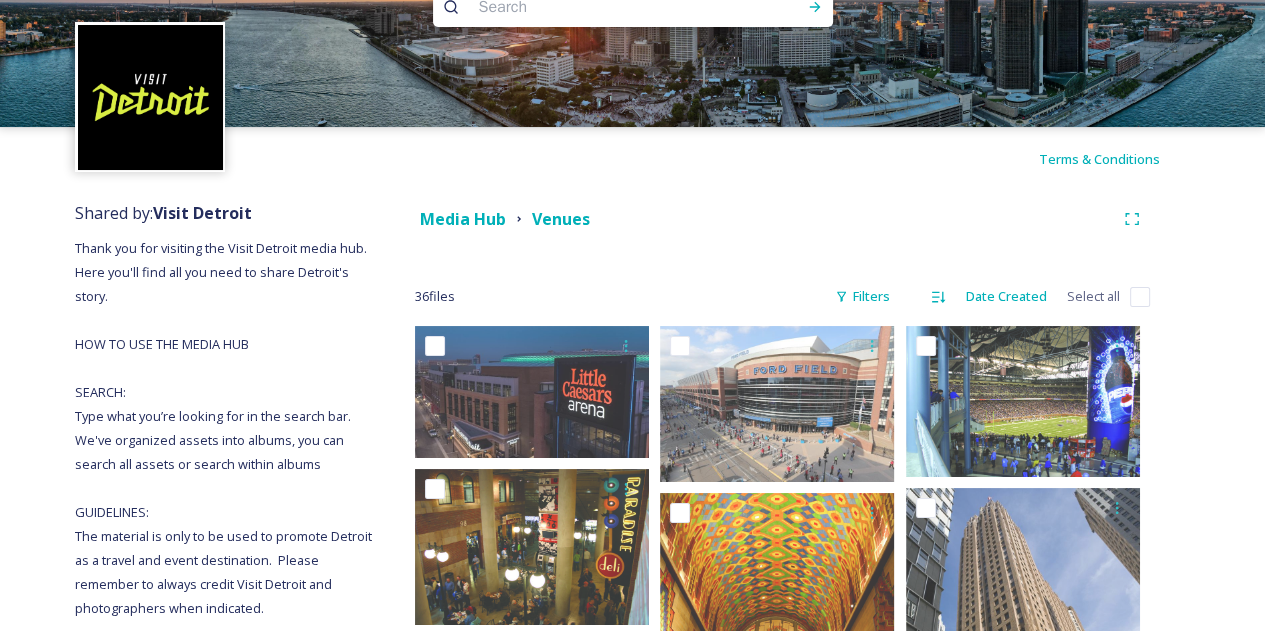 scroll, scrollTop: 0, scrollLeft: 0, axis: both 